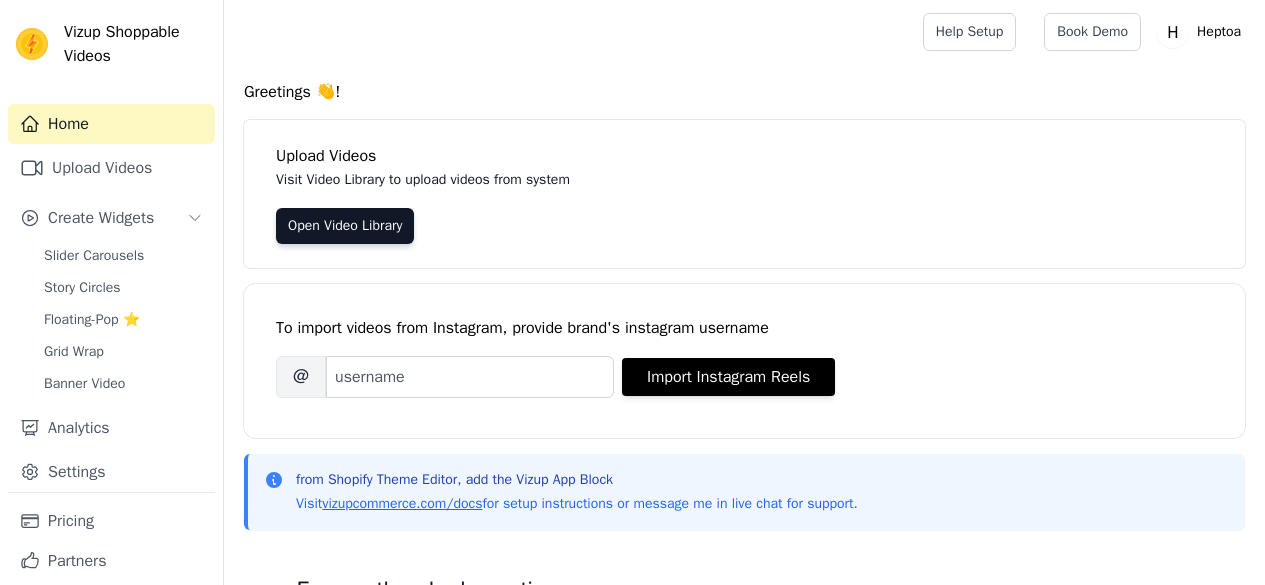 scroll, scrollTop: 0, scrollLeft: 0, axis: both 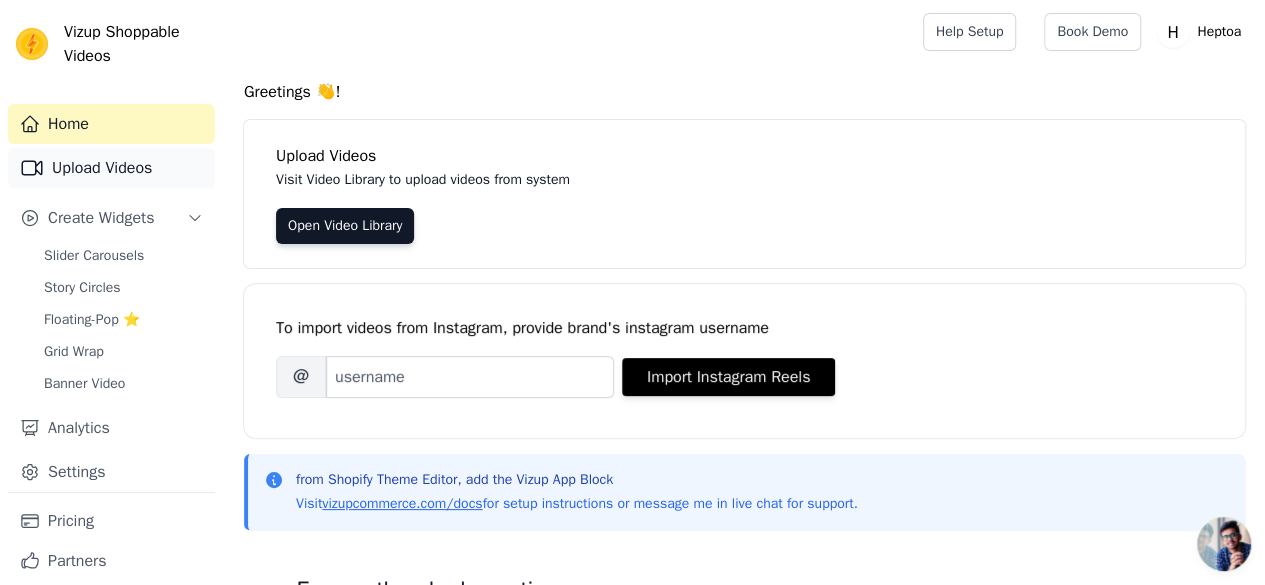 click on "Upload Videos" at bounding box center (111, 168) 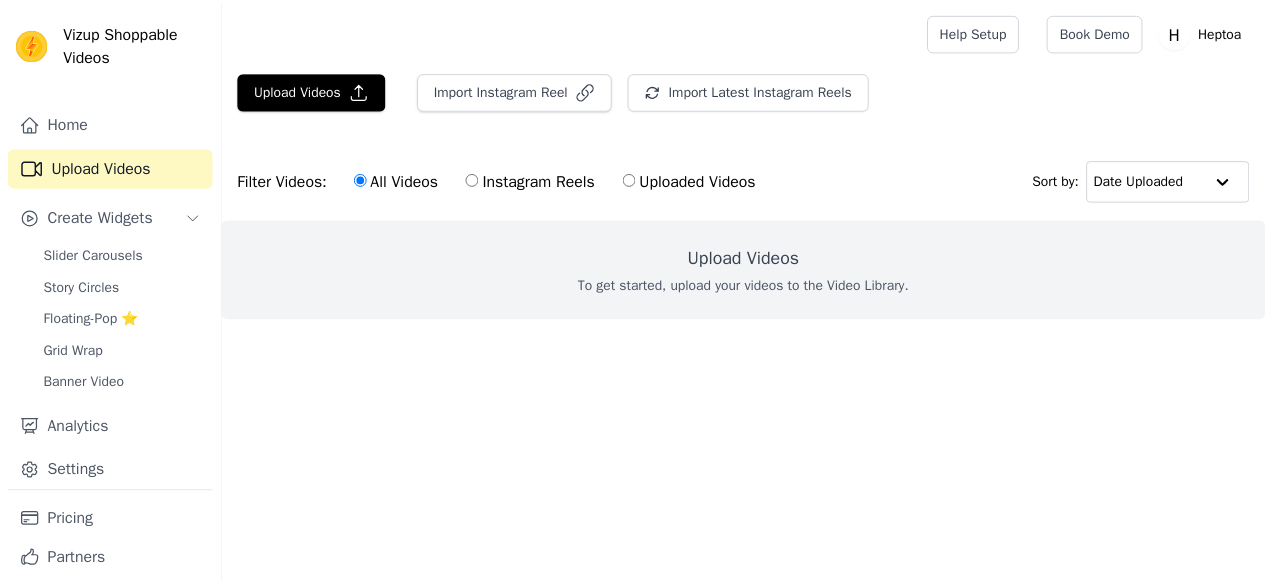 scroll, scrollTop: 0, scrollLeft: 0, axis: both 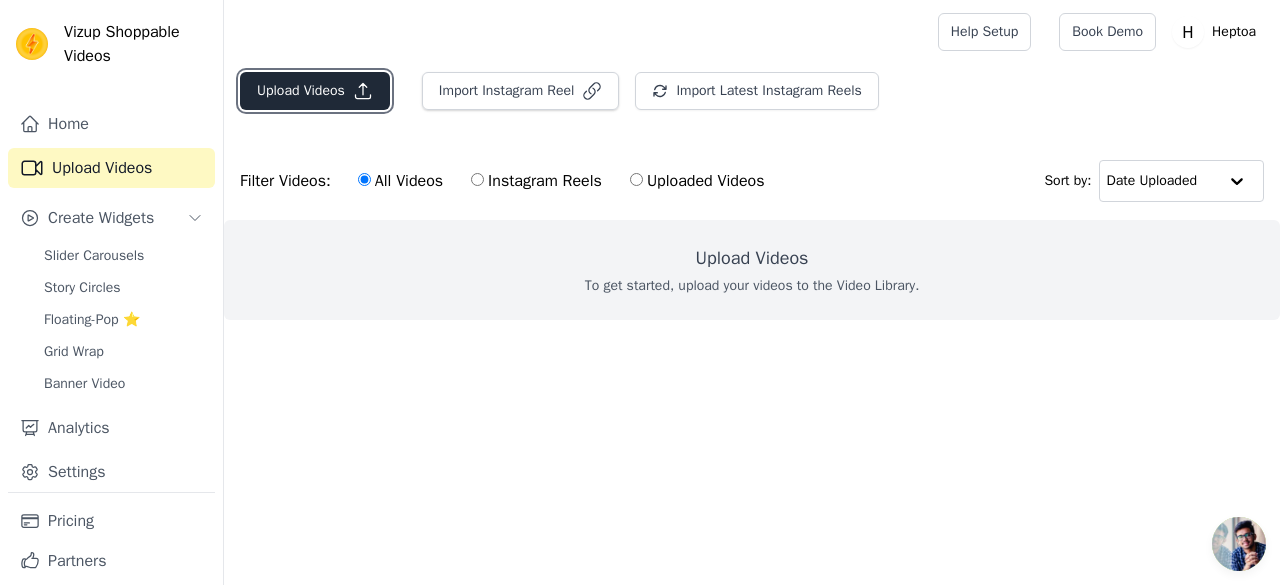 click on "Upload Videos" at bounding box center (315, 91) 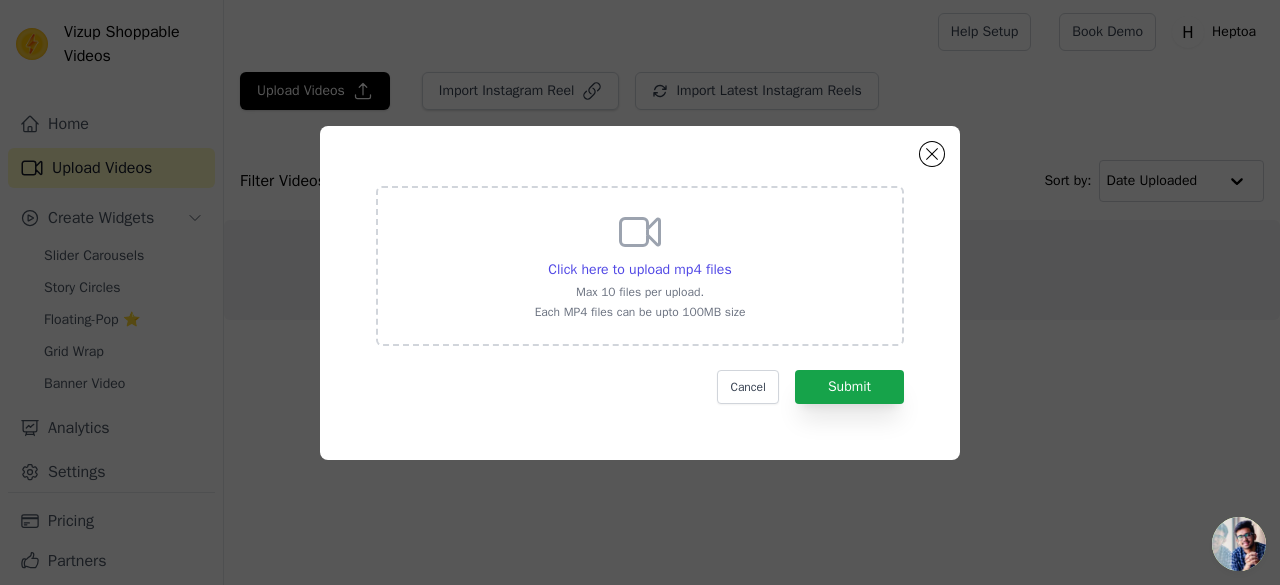 click on "Click here to upload mp4 files     Max 10 files per upload.   Each MP4 files can be upto 100MB size" at bounding box center (640, 266) 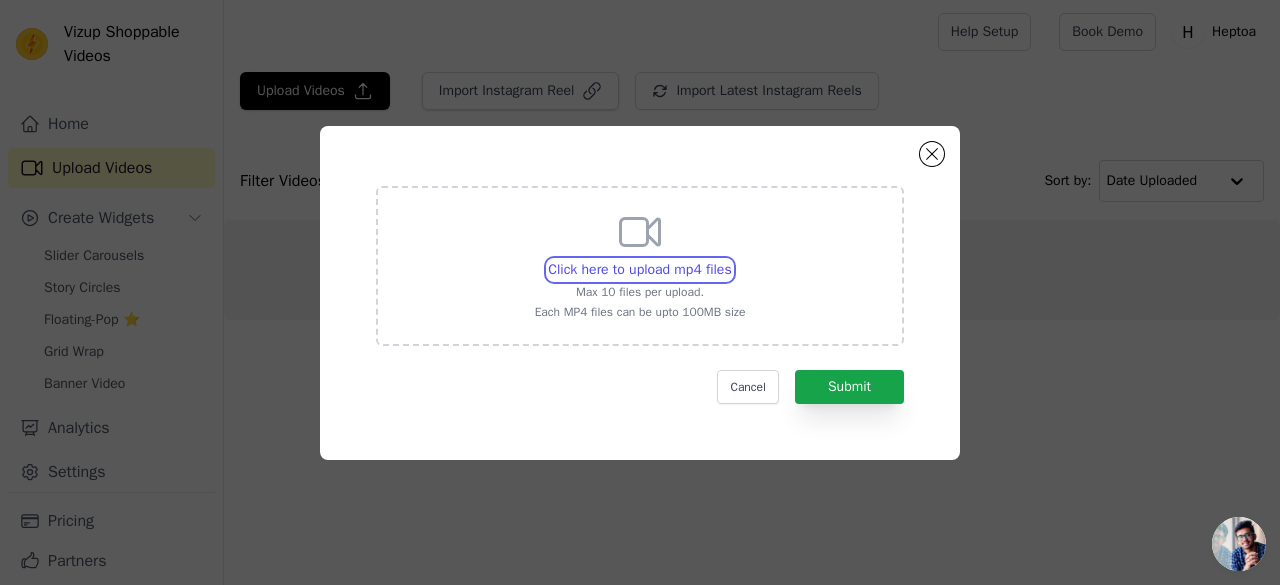 click on "Click here to upload mp4 files     Max 10 files per upload.   Each MP4 files can be upto 100MB size" at bounding box center [731, 259] 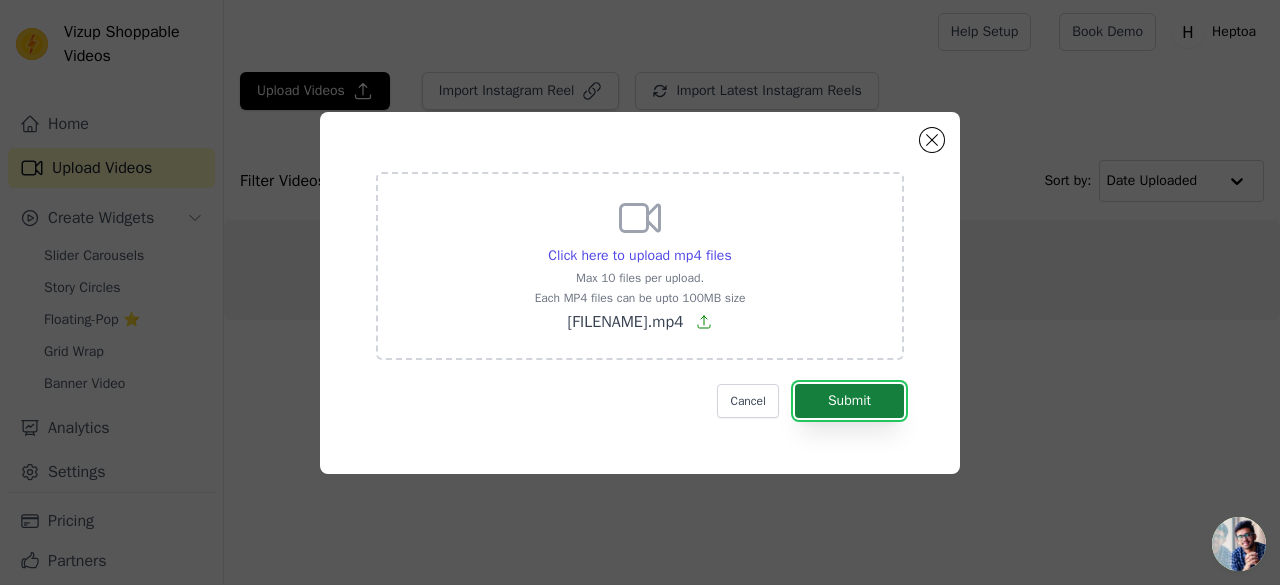click on "Submit" at bounding box center (849, 401) 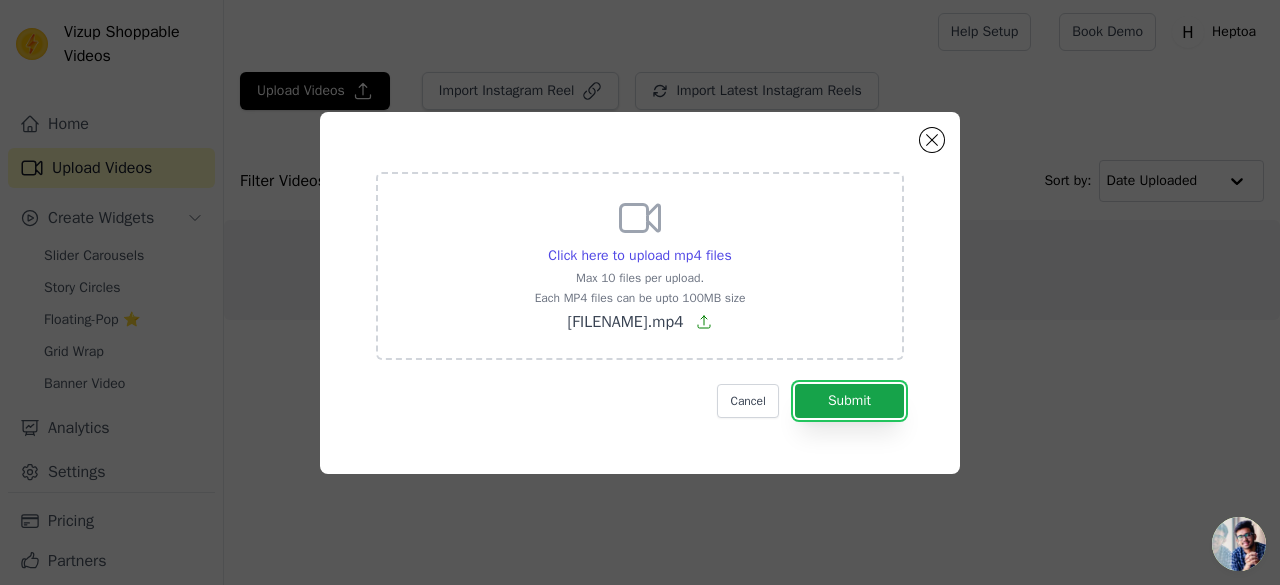 drag, startPoint x: 852, startPoint y: 405, endPoint x: 714, endPoint y: 319, distance: 162.6038 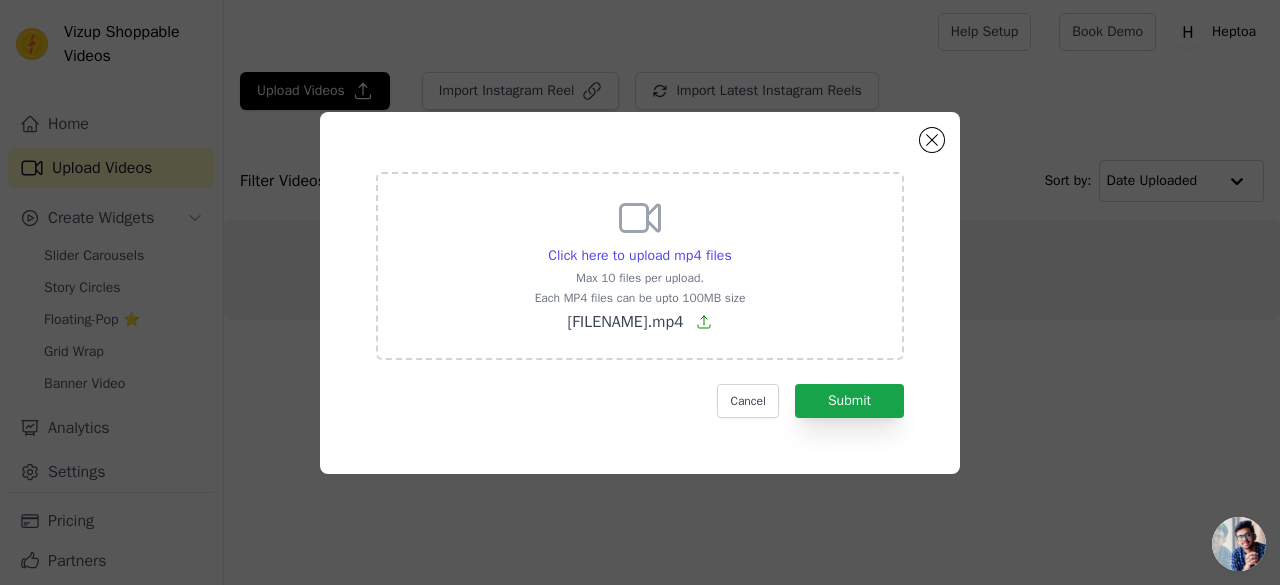 click 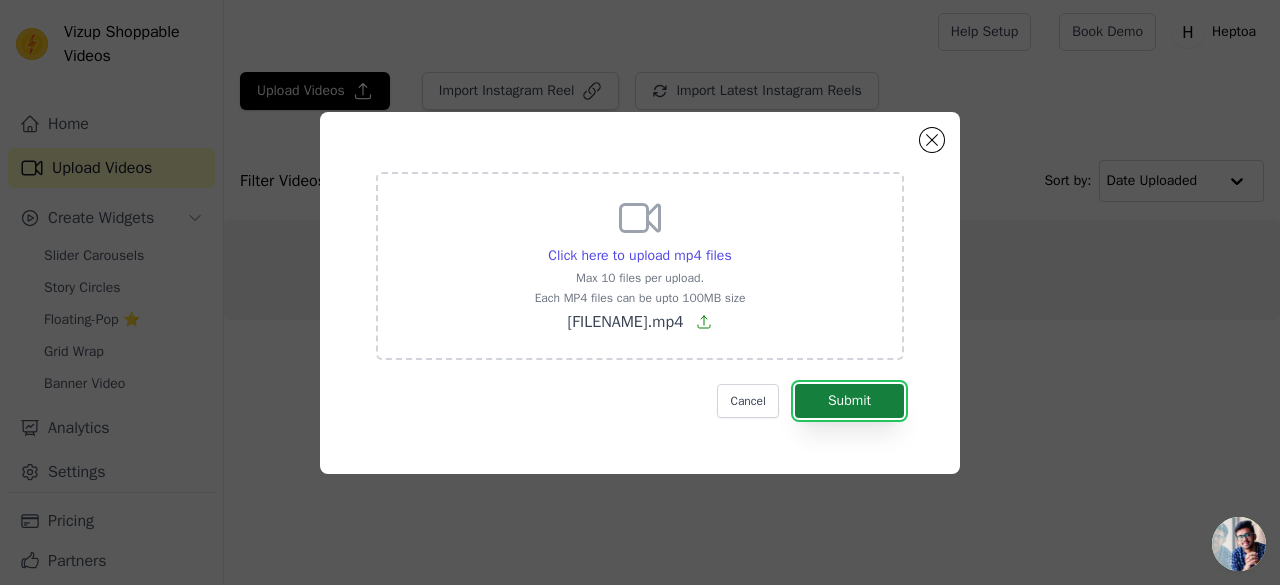 click on "Submit" at bounding box center (849, 401) 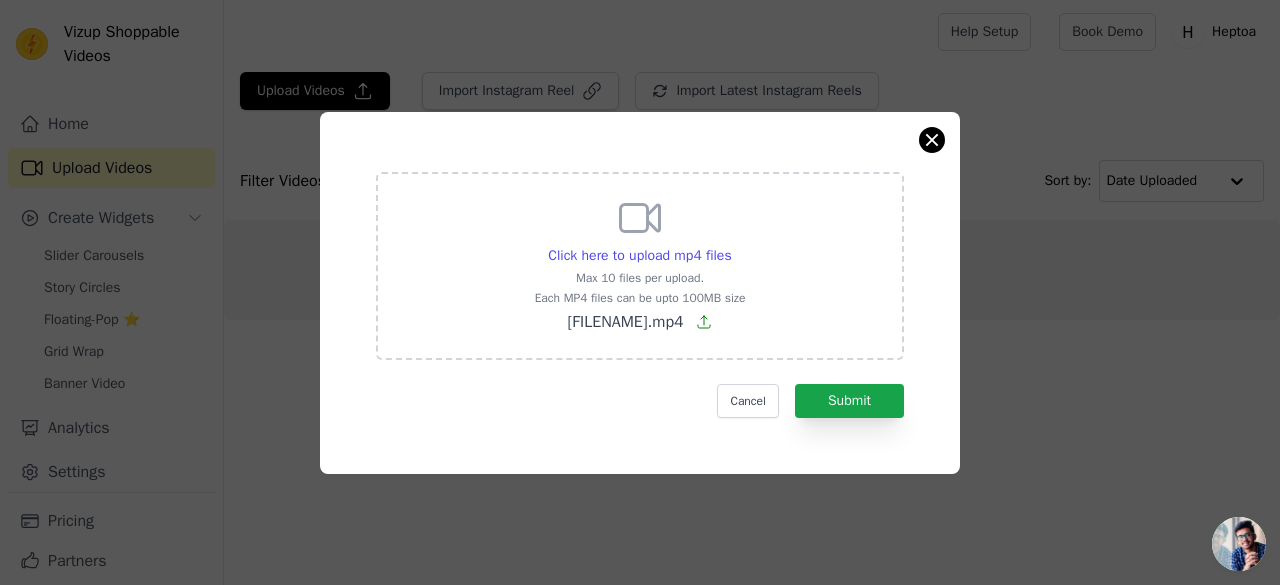 drag, startPoint x: 918, startPoint y: 153, endPoint x: 938, endPoint y: 135, distance: 26.907248 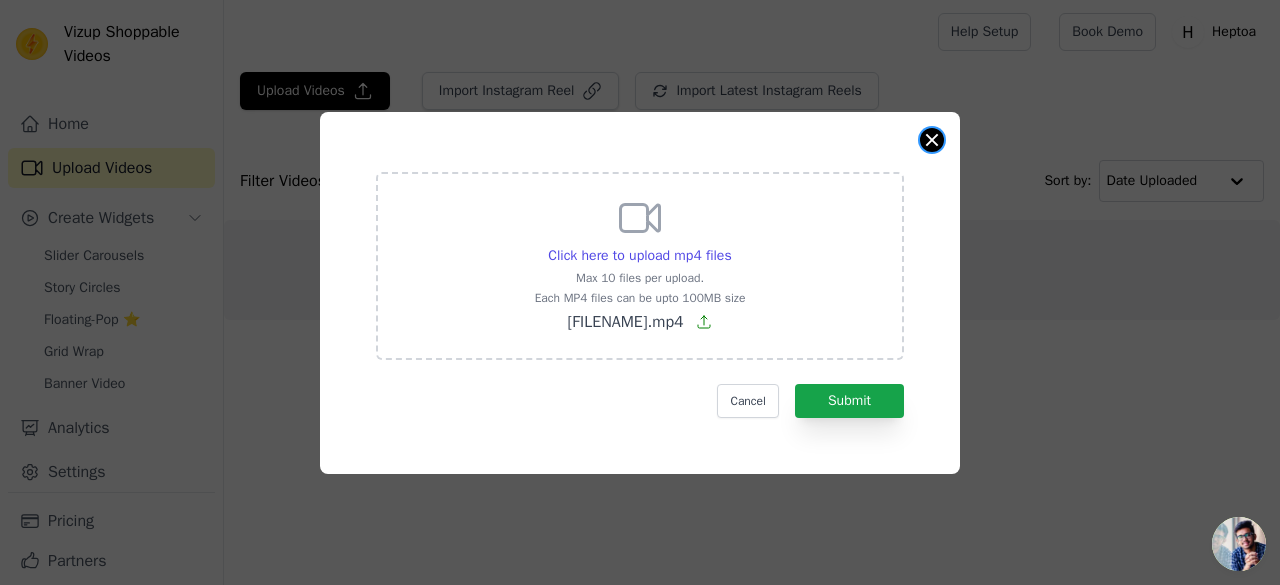 click at bounding box center [932, 140] 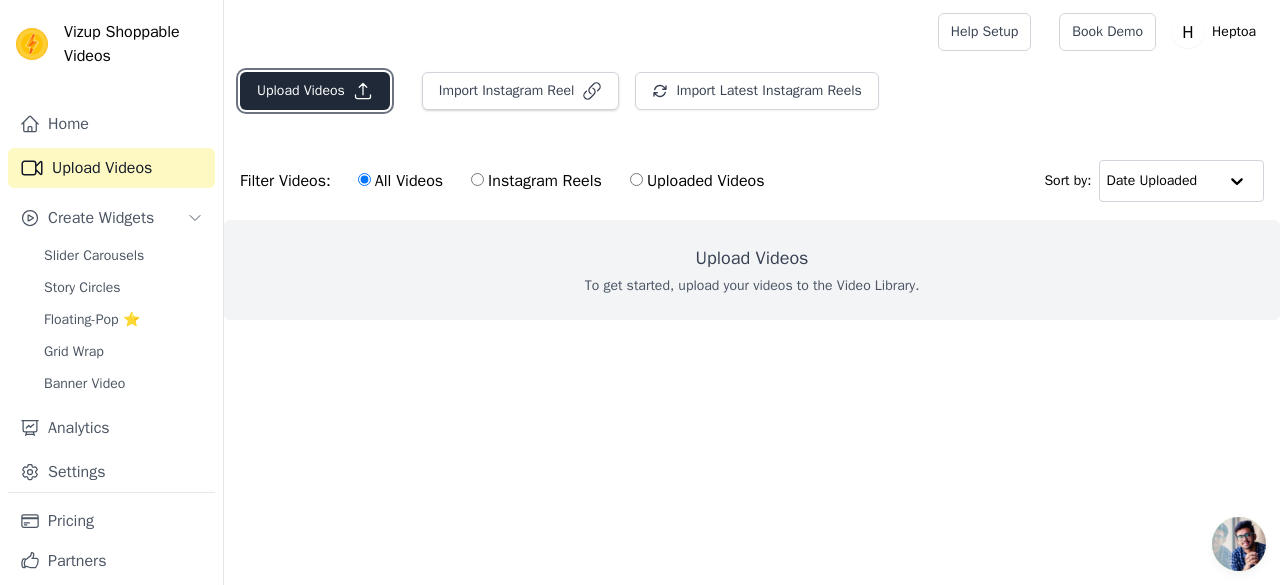 click on "Upload Videos" at bounding box center [315, 91] 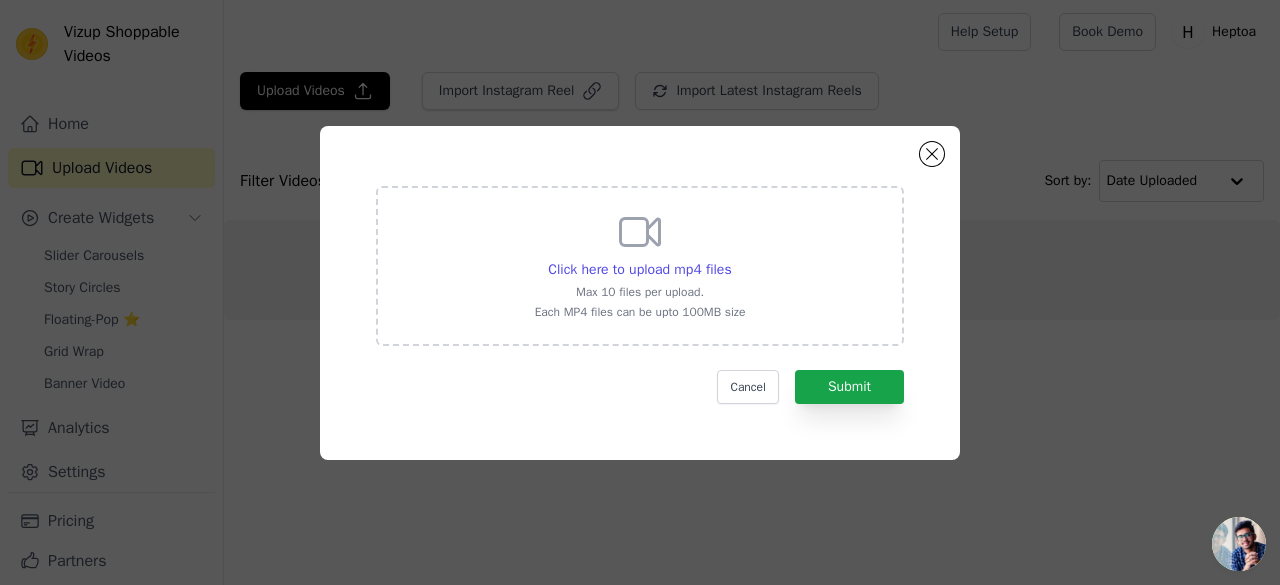 click on "Click here to upload mp4 files     Max 10 files per upload.   Each MP4 files can be upto 100MB size" at bounding box center [640, 266] 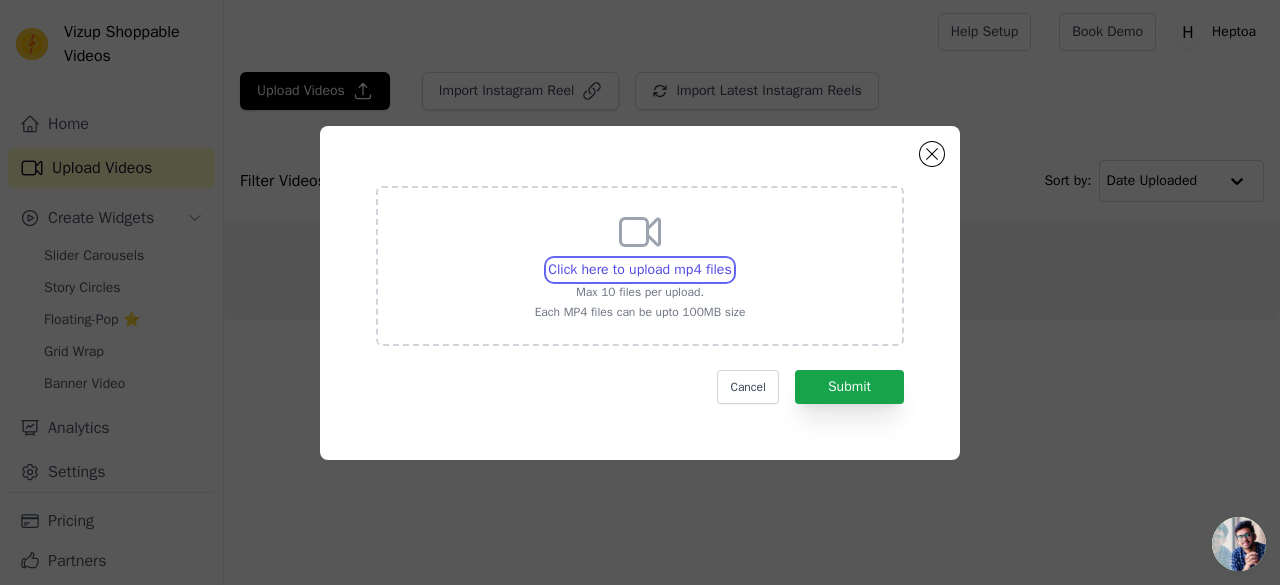 click on "Click here to upload mp4 files     Max 10 files per upload.   Each MP4 files can be upto 100MB size" at bounding box center (731, 259) 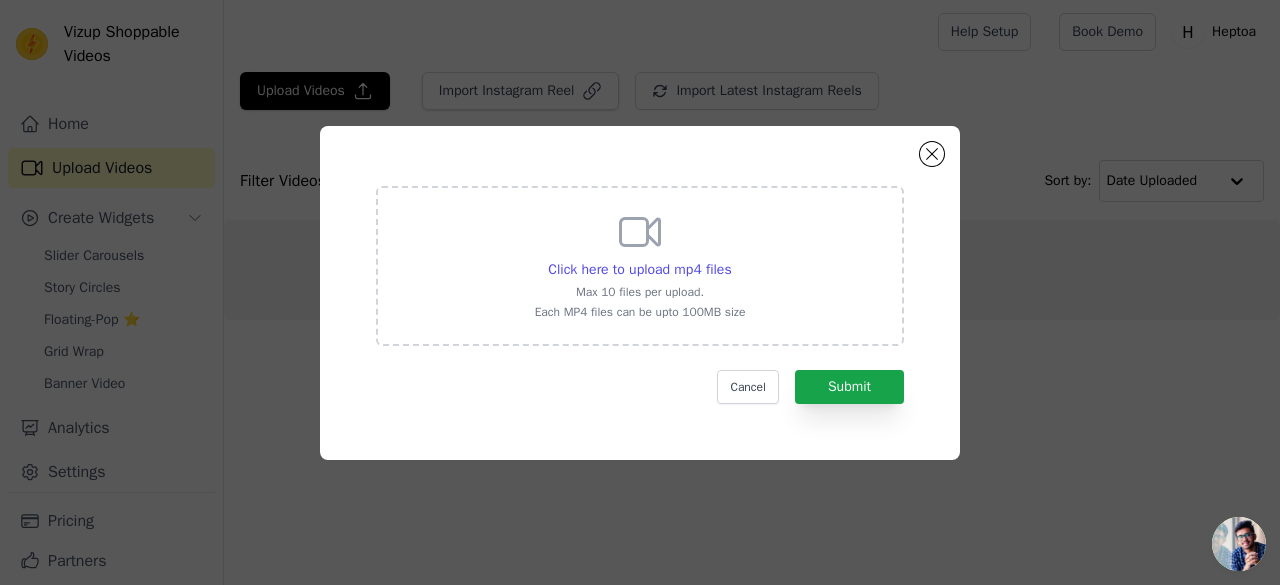 click on "Click here to upload mp4 files     Max 10 files per upload.   Each MP4 files can be upto 100MB size" at bounding box center (640, 264) 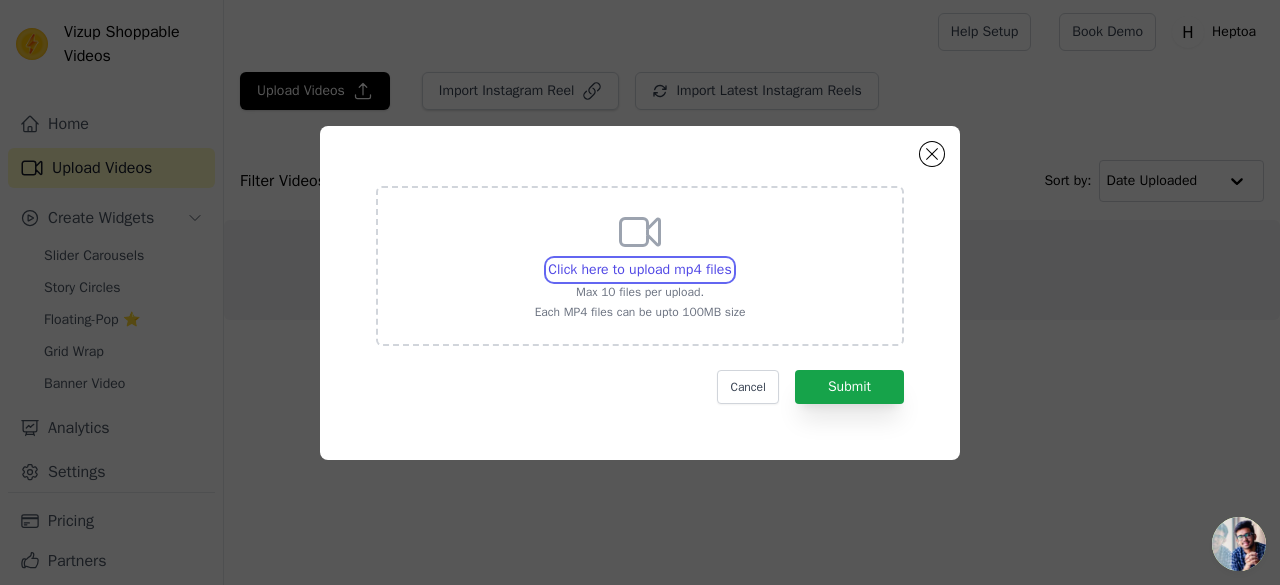 click on "Click here to upload mp4 files     Max 10 files per upload.   Each MP4 files can be upto 100MB size" at bounding box center [731, 259] 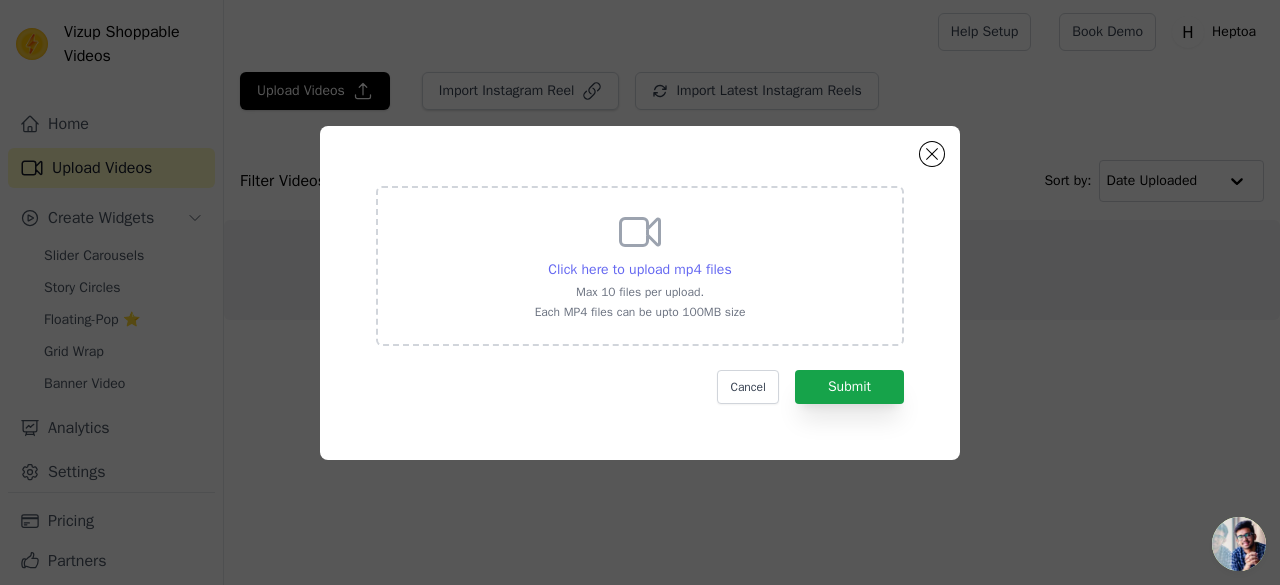 click on "Click here to upload mp4 files" at bounding box center (639, 269) 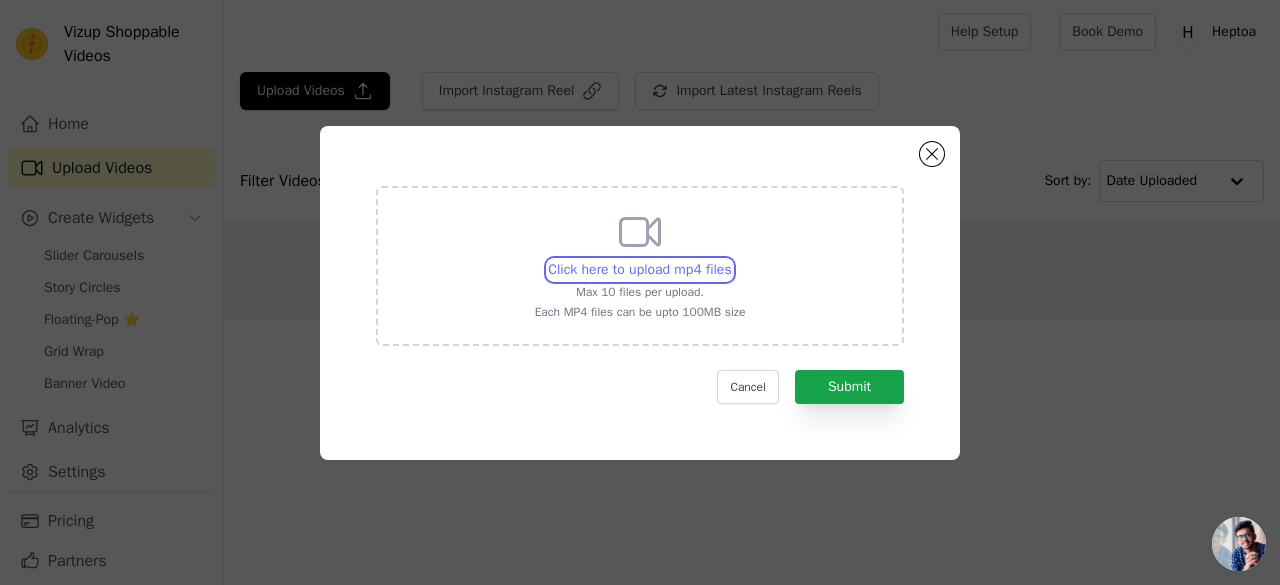 click on "Click here to upload mp4 files     Max 10 files per upload.   Each MP4 files can be upto 100MB size" at bounding box center (731, 259) 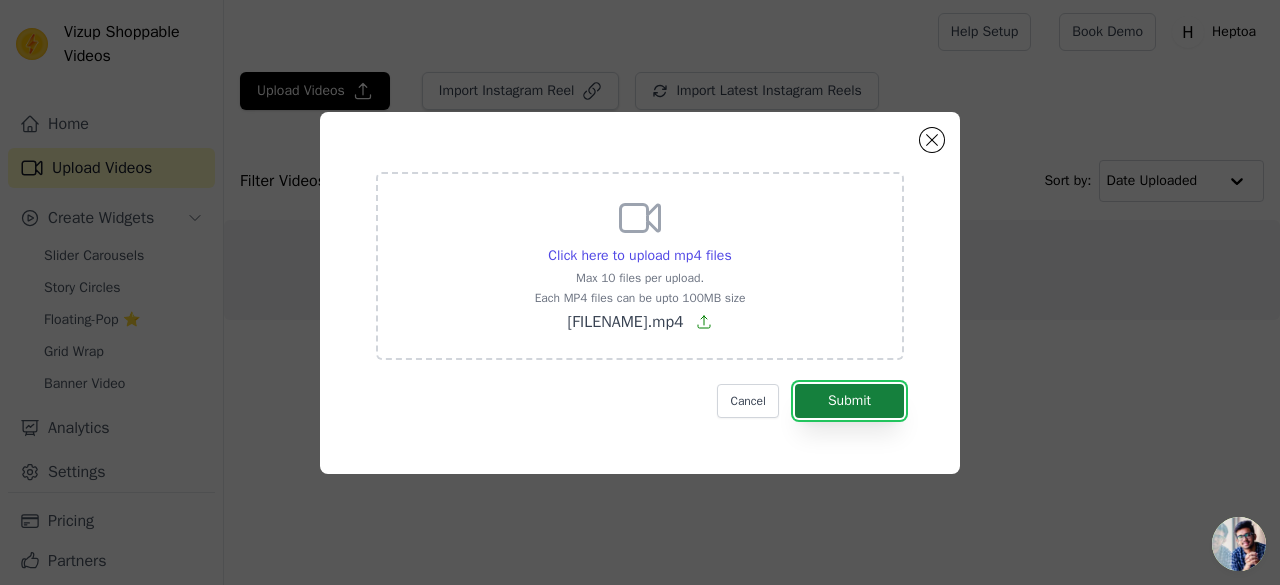 click on "Submit" at bounding box center (849, 401) 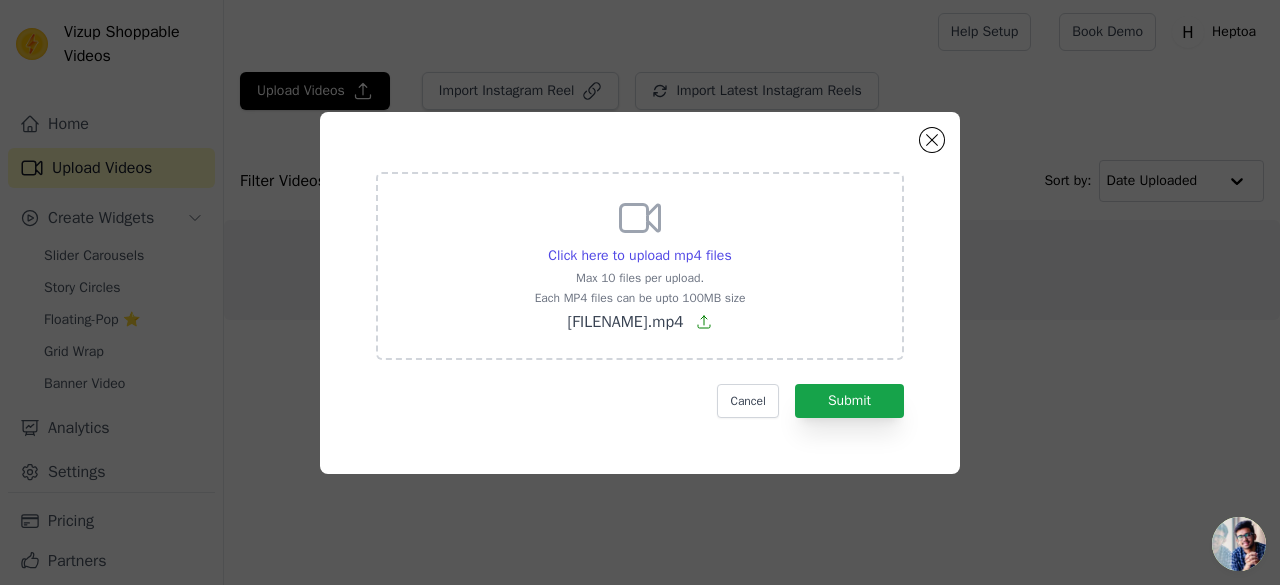 click 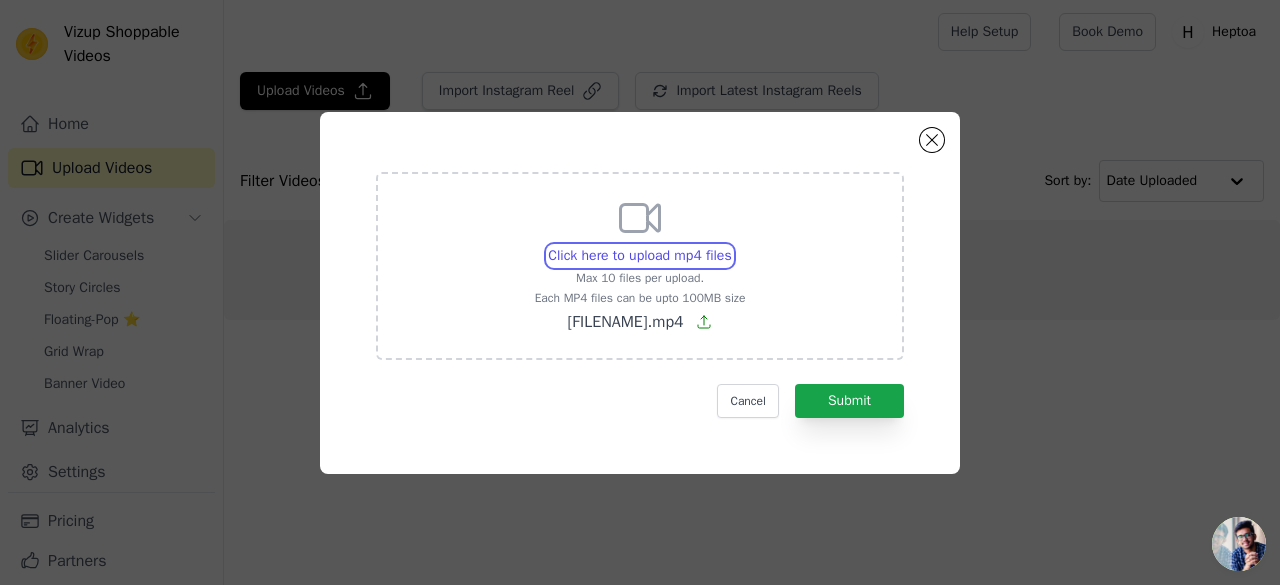 click on "Click here to upload mp4 files     Max 10 files per upload.   Each MP4 files can be upto 100MB size   [FILENAME].mp4" at bounding box center (731, 245) 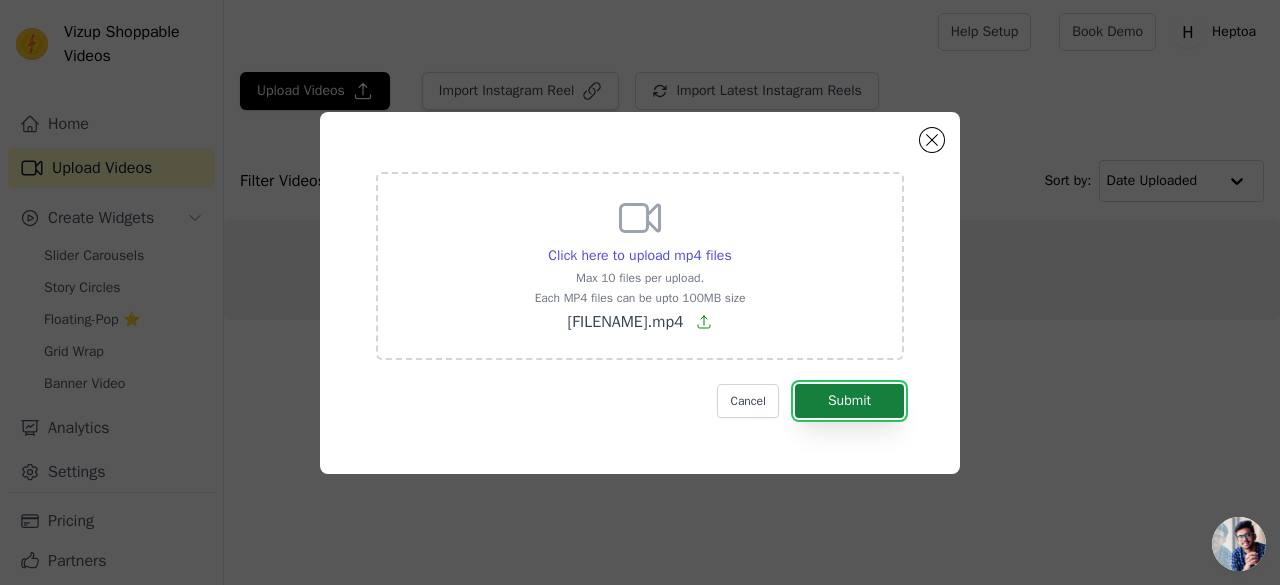 click on "Submit" at bounding box center (849, 401) 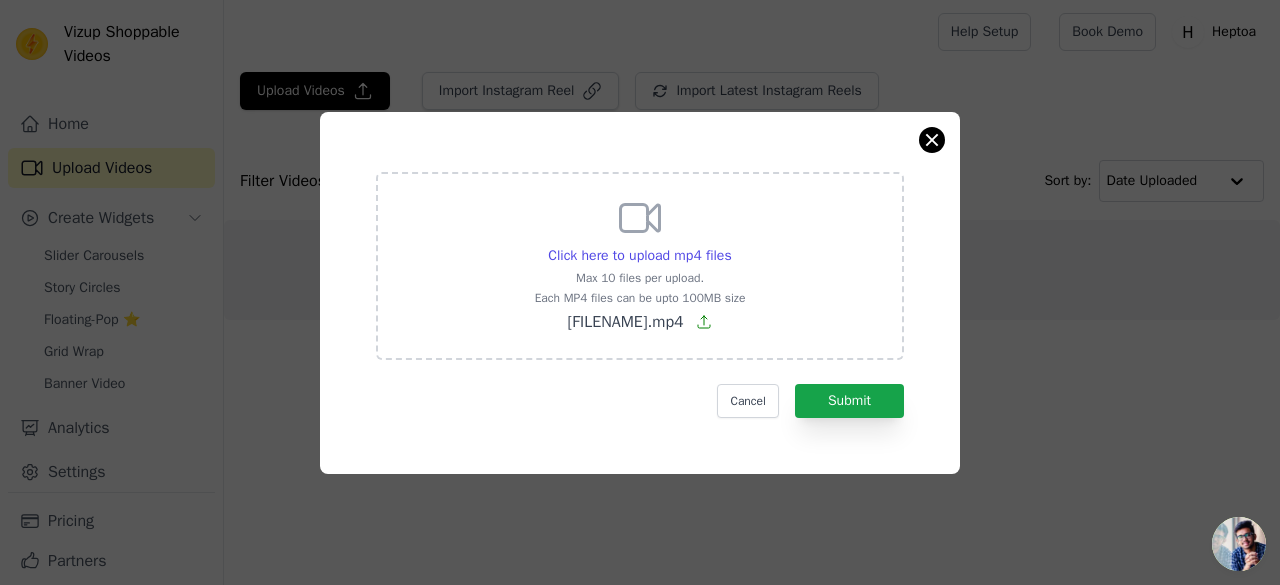 drag, startPoint x: 921, startPoint y: 128, endPoint x: 941, endPoint y: 132, distance: 20.396078 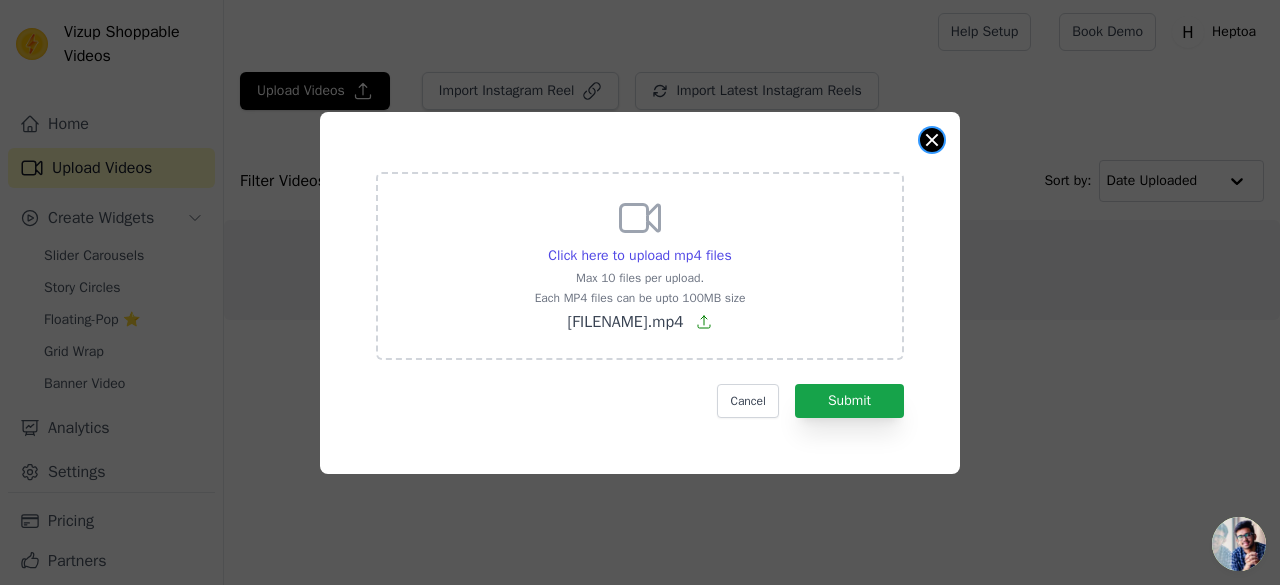 click on "Click here to upload mp4 files     Max 10 files per upload.   Each MP4 files can be upto 100MB size   [FILENAME].mp4       Cancel   Submit" at bounding box center (640, 293) 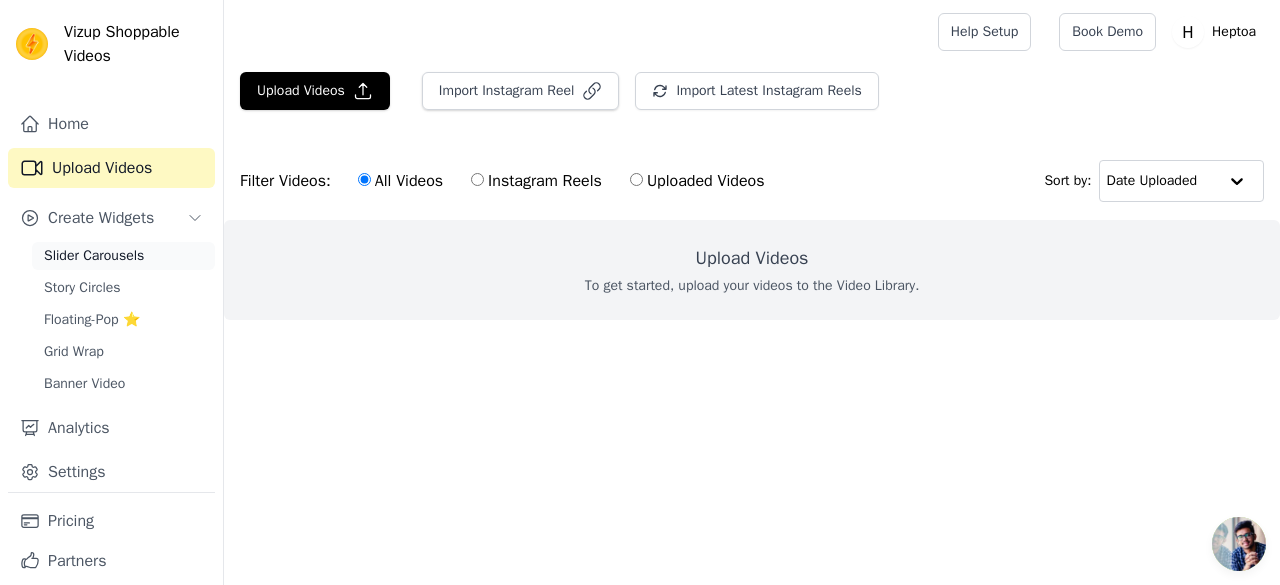 click on "Slider Carousels" at bounding box center (94, 256) 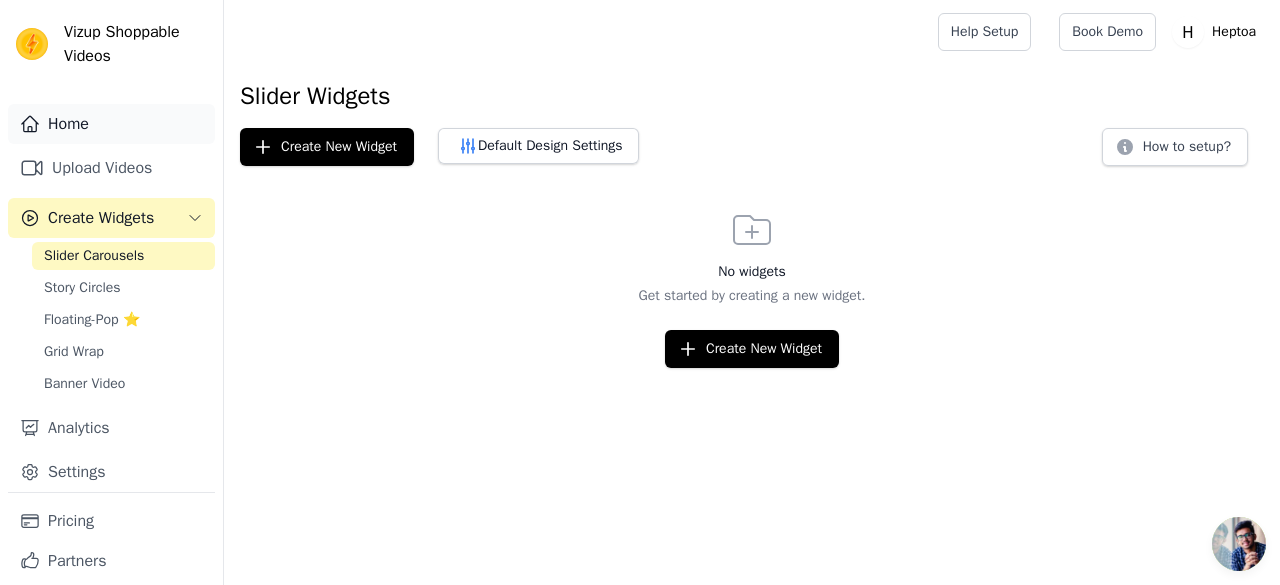 click on "Home" at bounding box center (111, 124) 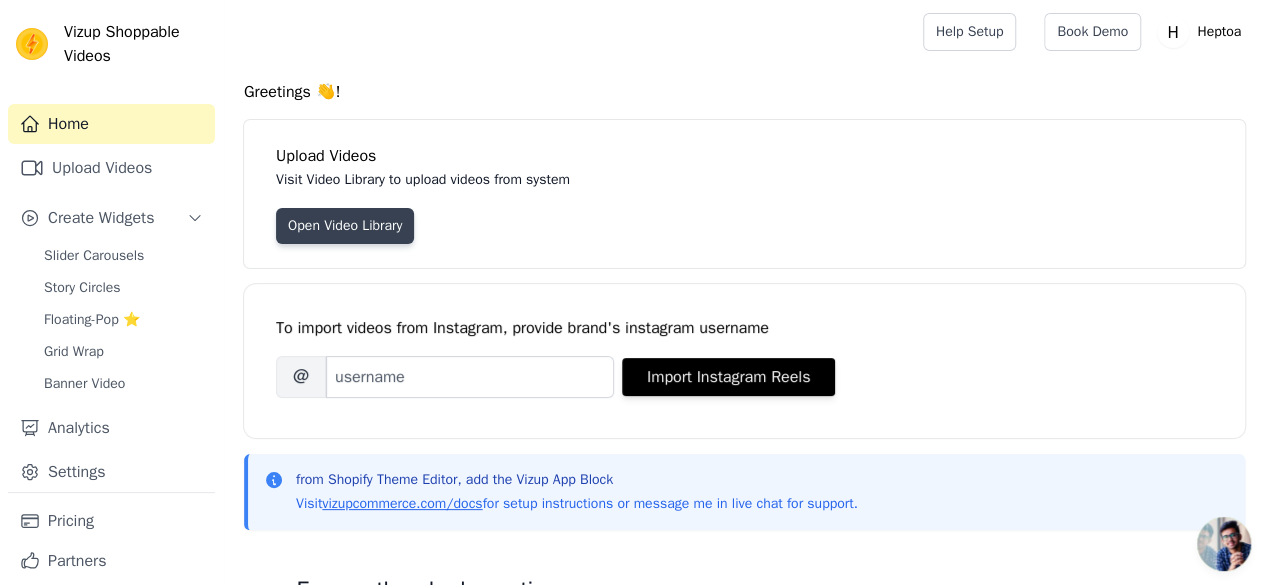 click on "Open Video Library" at bounding box center (345, 226) 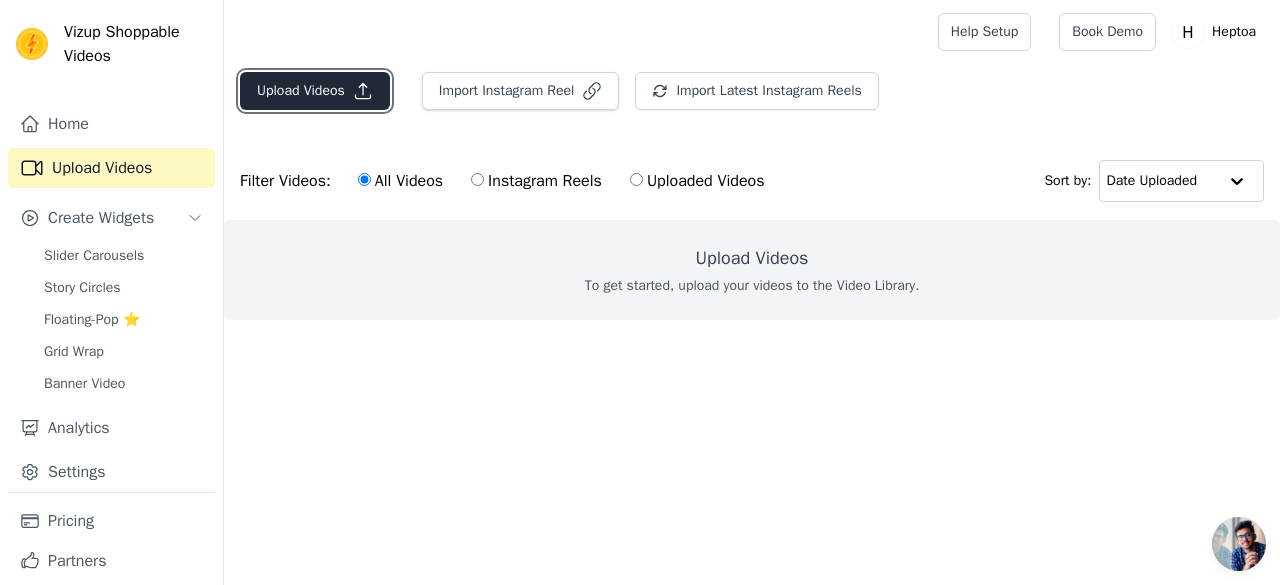 click on "Upload Videos" at bounding box center [315, 91] 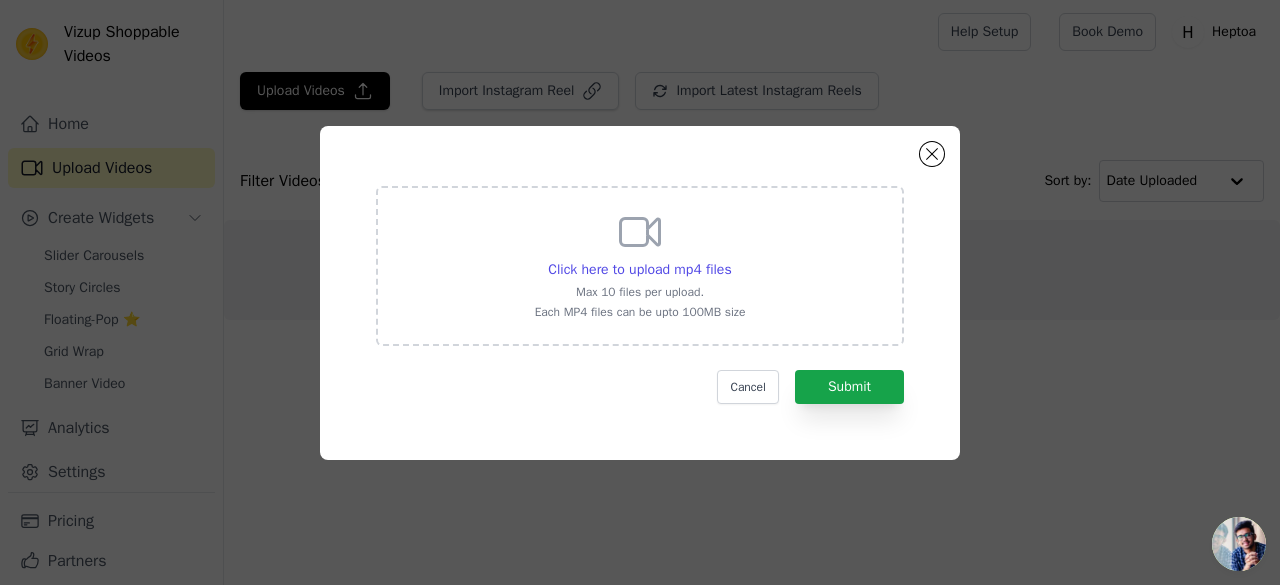 click on "Click here to upload mp4 files     Max 10 files per upload.   Each MP4 files can be upto 100MB size" at bounding box center [640, 266] 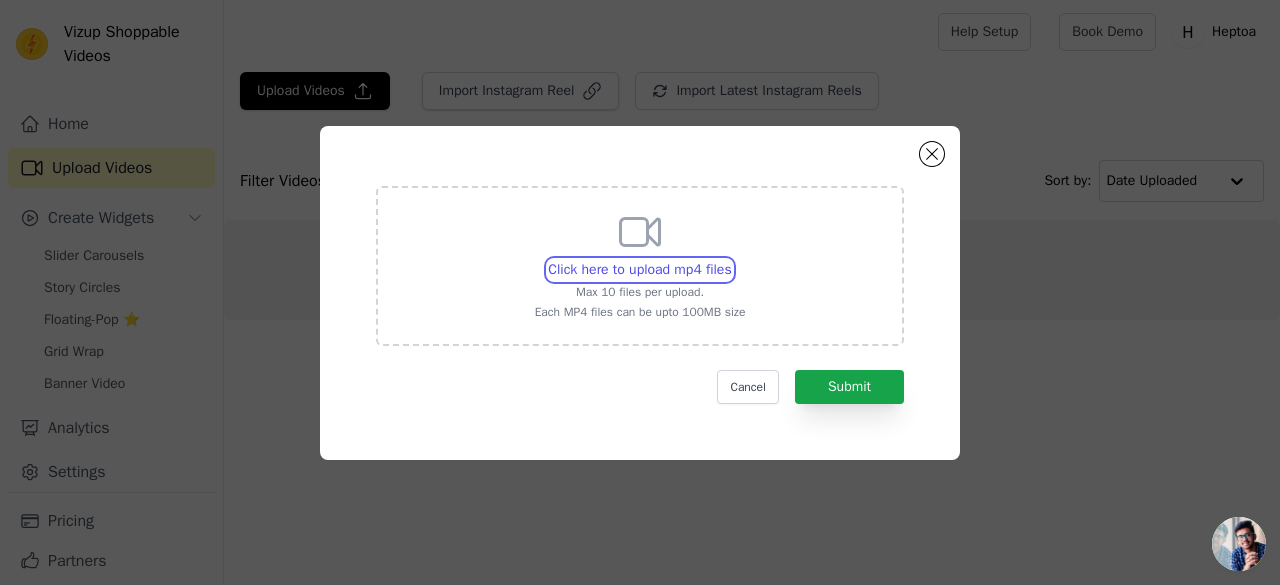 click on "Click here to upload mp4 files     Max 10 files per upload.   Each MP4 files can be upto 100MB size" at bounding box center (731, 259) 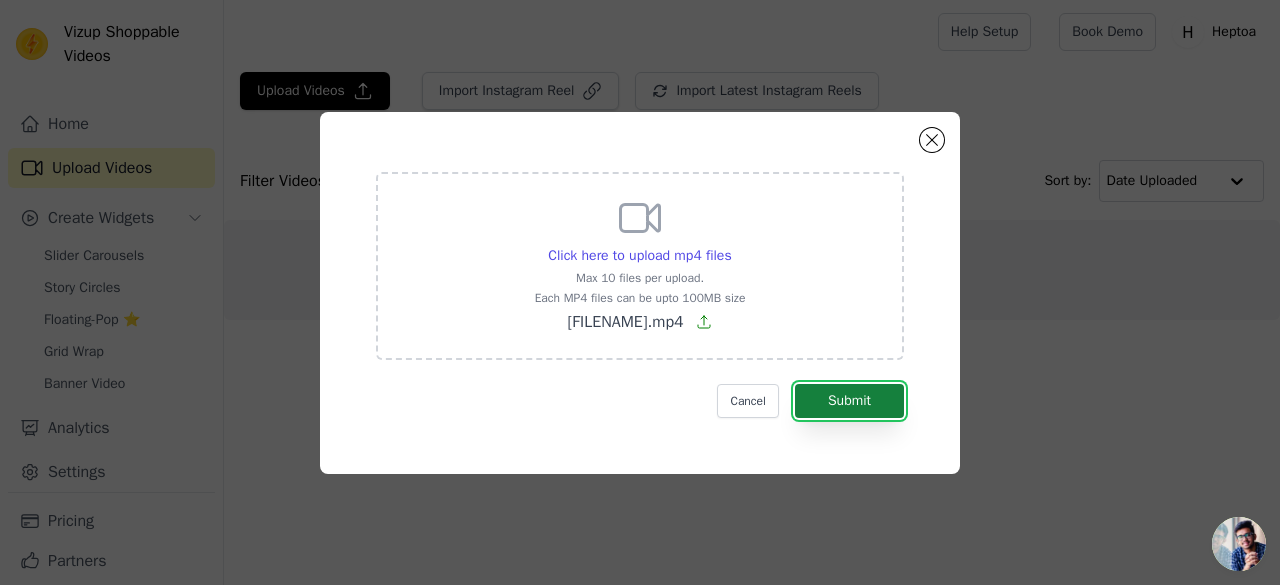 click on "Submit" at bounding box center (849, 401) 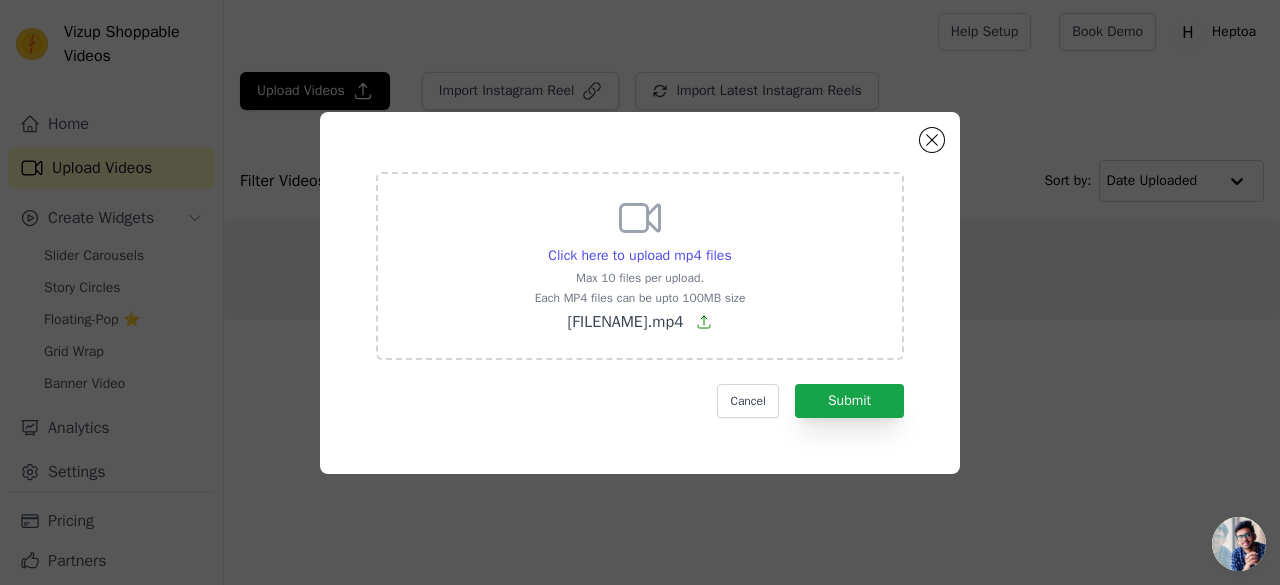 click on "Click here to upload mp4 files     Max 10 files per upload.   Each MP4 files can be upto 100MB size   [FILENAME].mp4       Cancel   Submit" 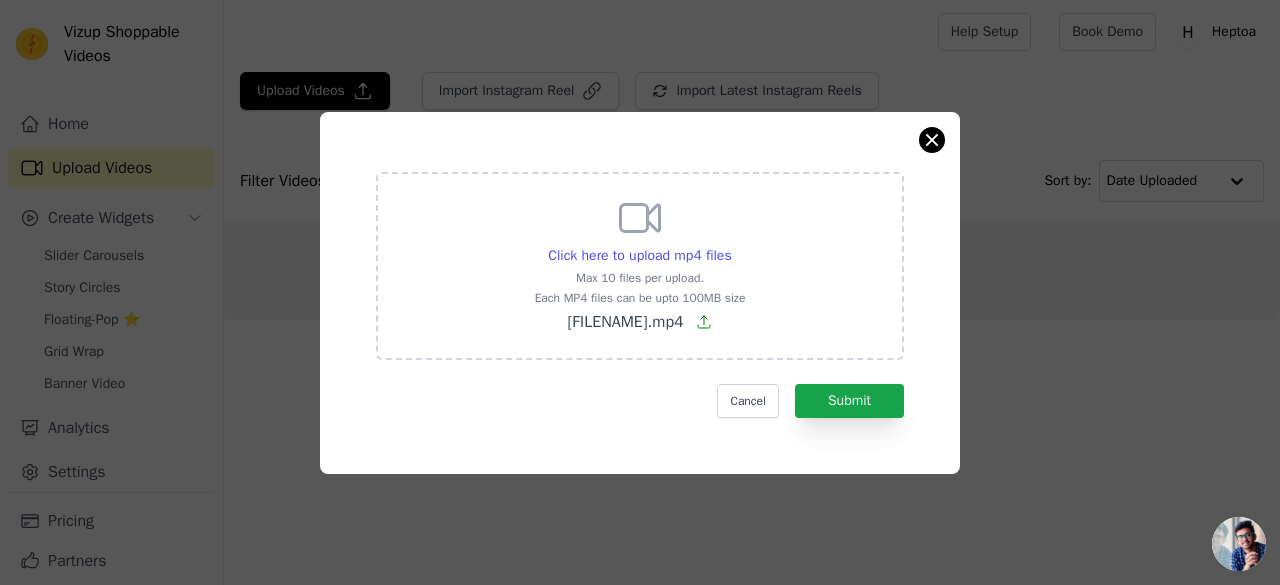 drag, startPoint x: 938, startPoint y: 152, endPoint x: 928, endPoint y: 131, distance: 23.259407 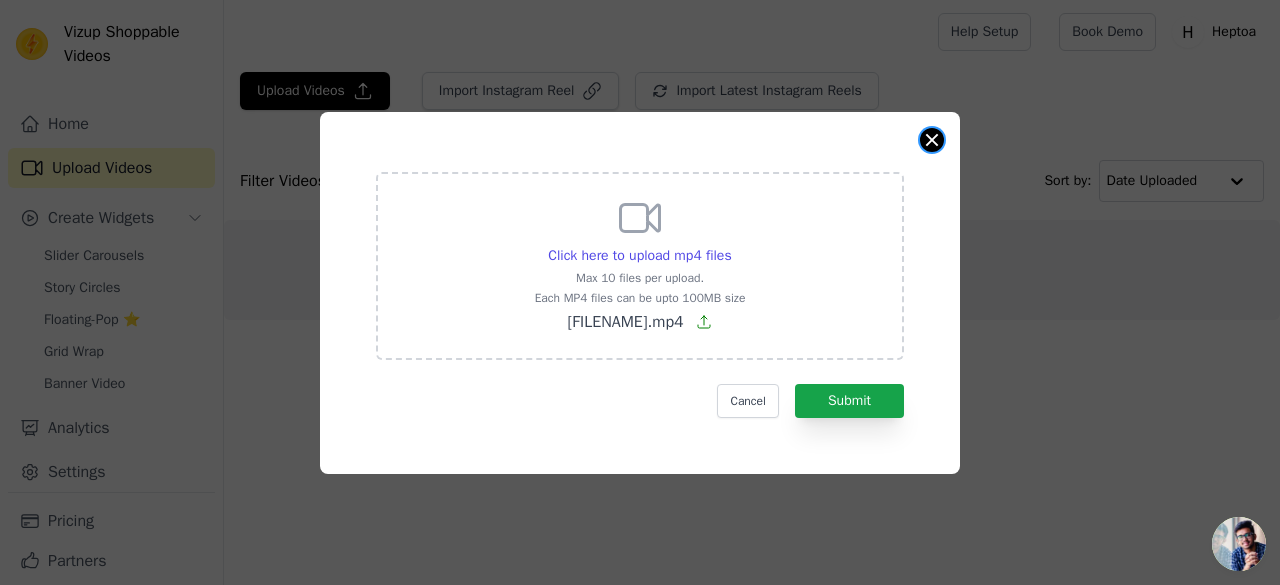 click at bounding box center [932, 140] 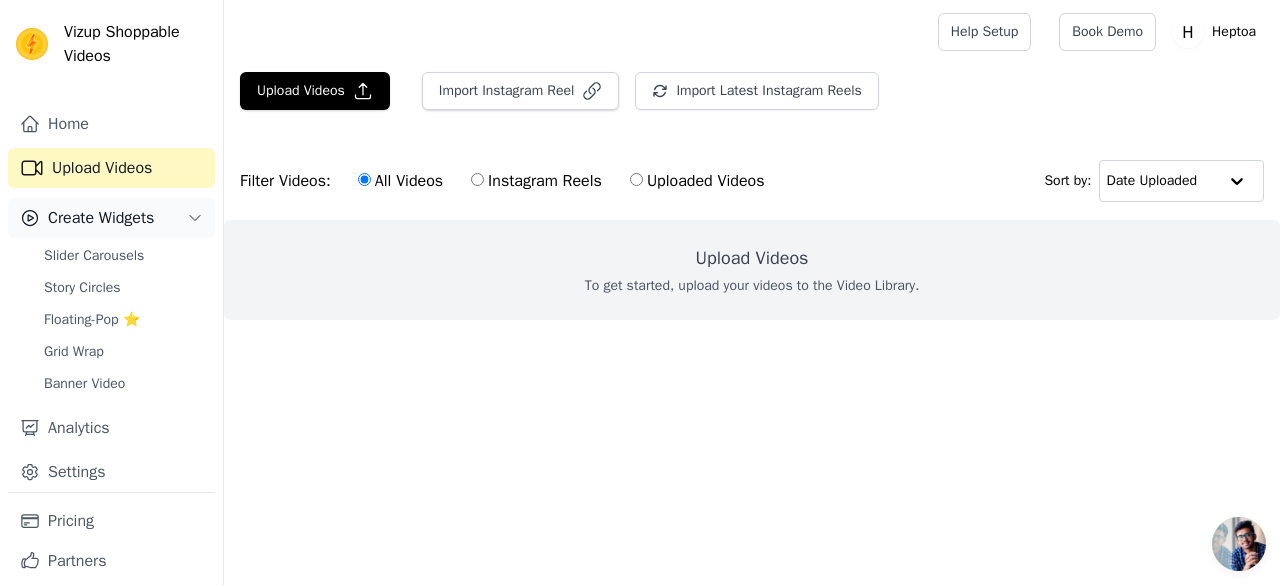click on "Create Widgets" at bounding box center (101, 218) 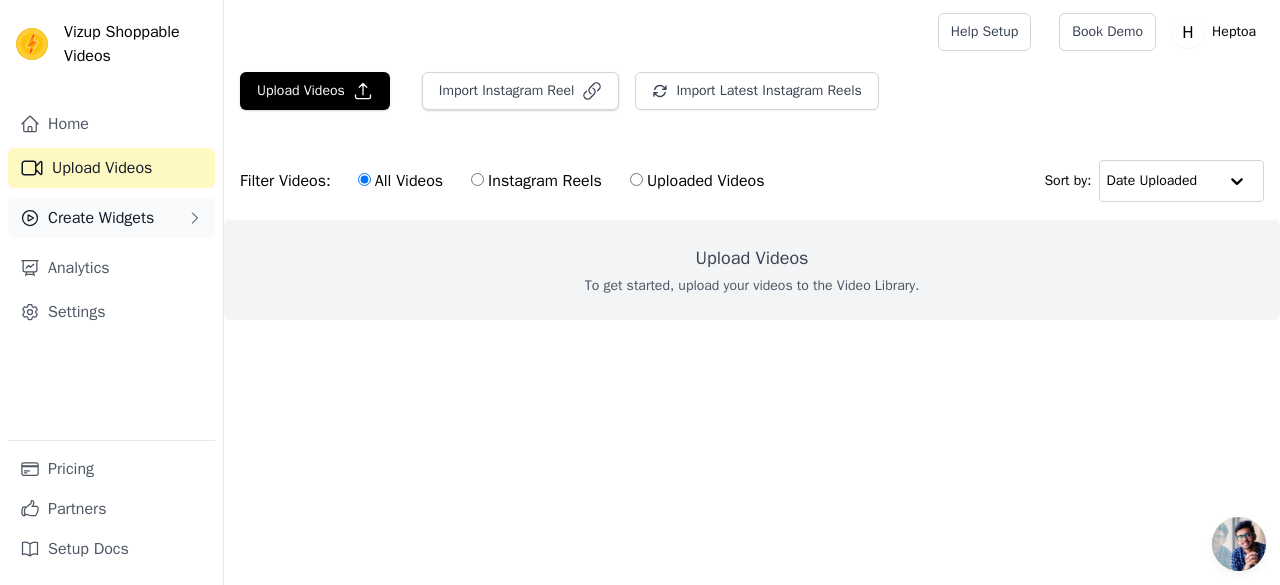 click on "Create Widgets" at bounding box center (111, 218) 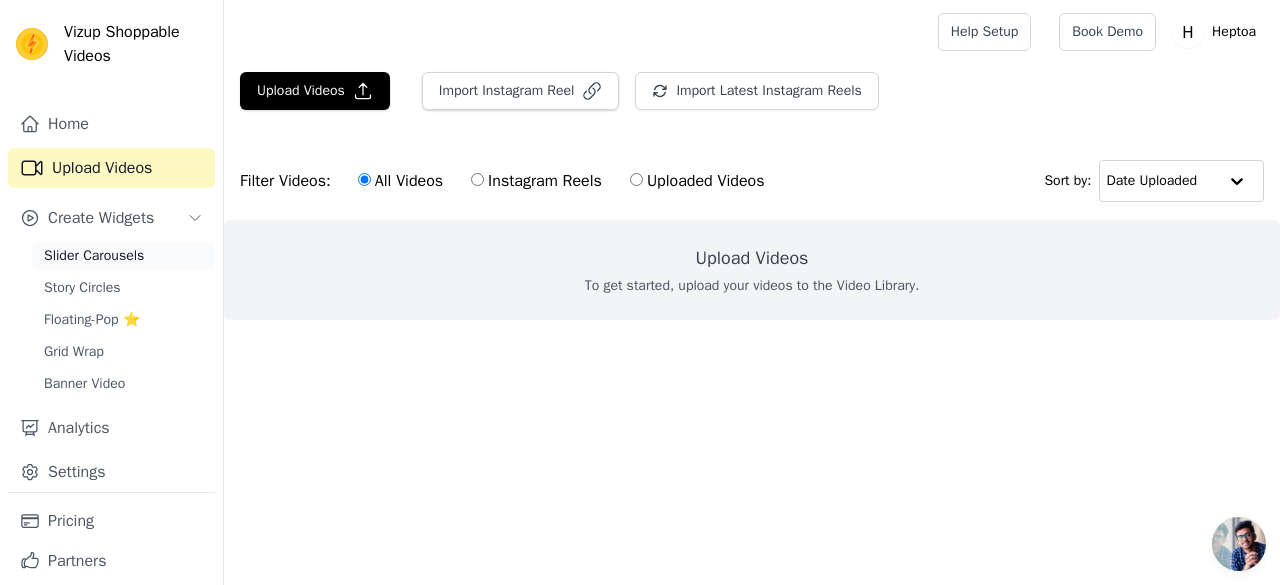 click on "Slider Carousels" at bounding box center [94, 256] 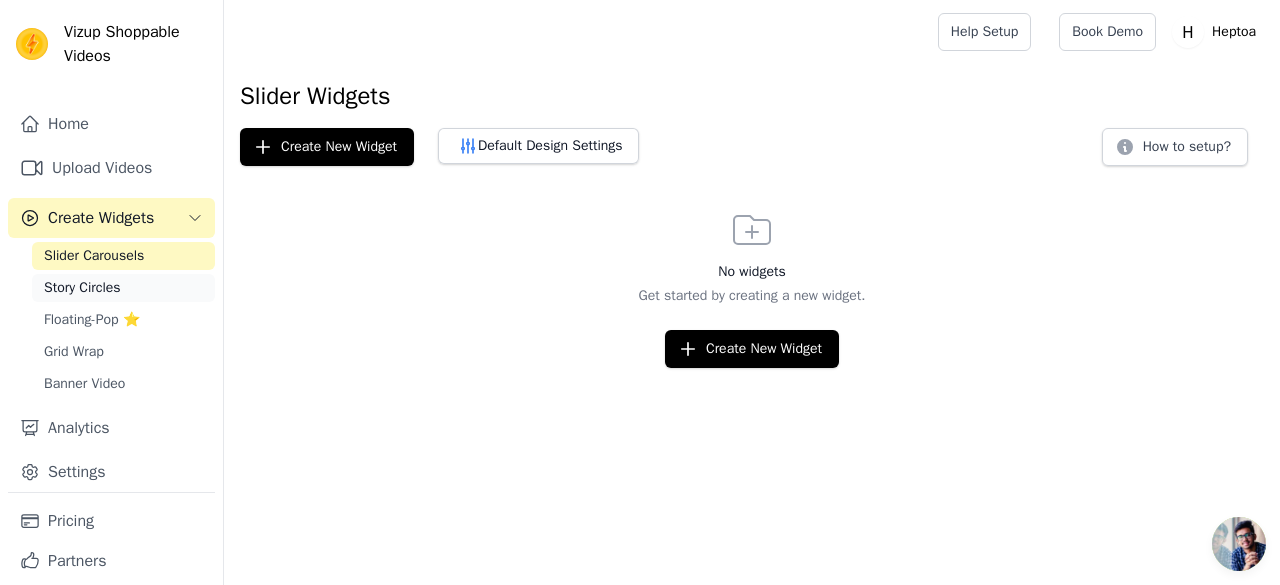 click on "Story Circles" at bounding box center [82, 288] 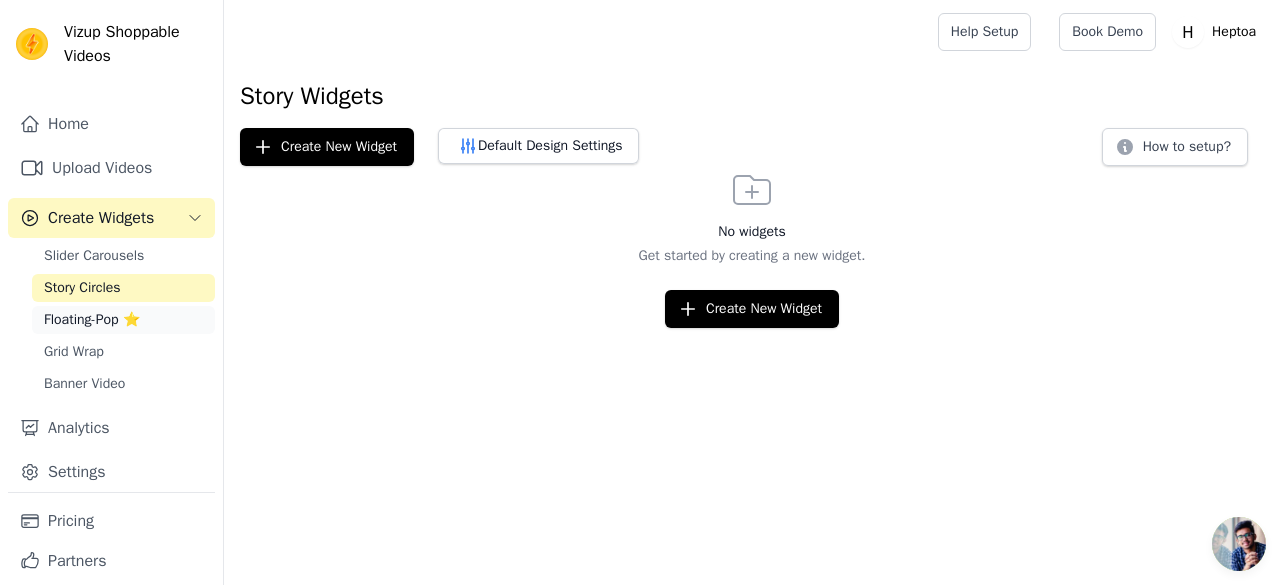 click on "Floating-Pop ⭐" at bounding box center [92, 320] 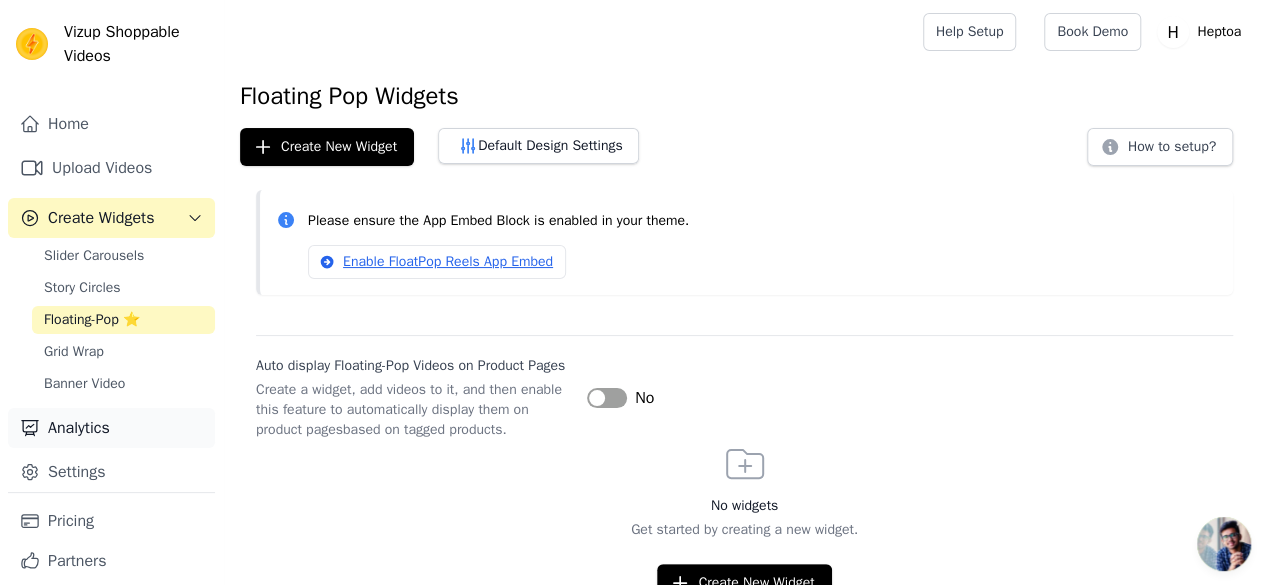 click on "Analytics" at bounding box center (111, 428) 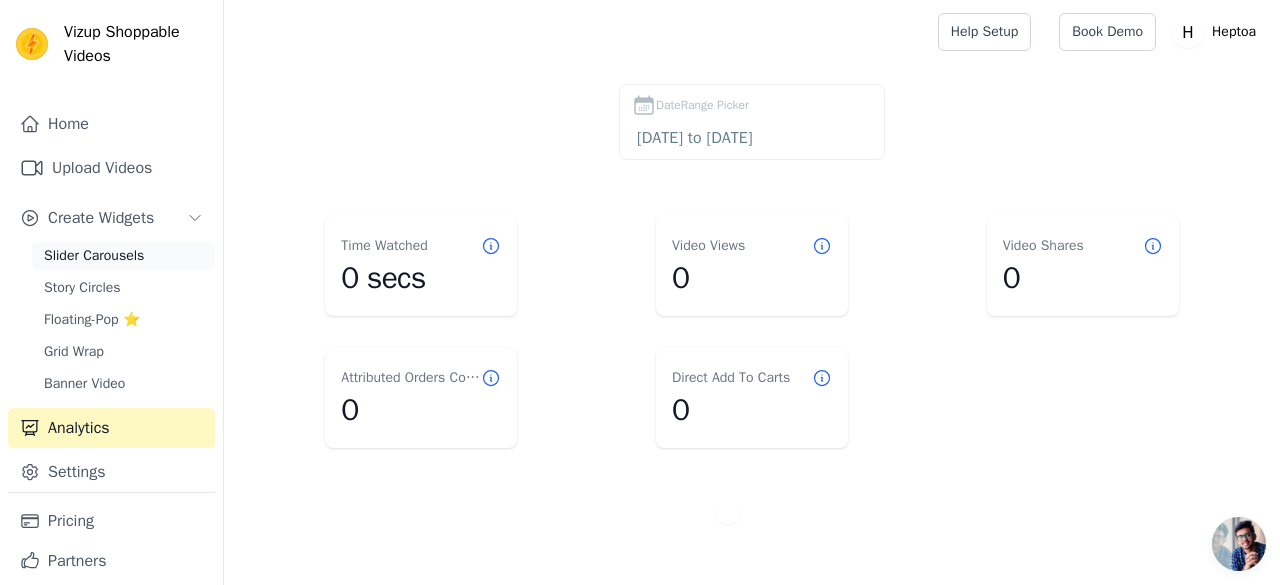 click on "Slider Carousels" at bounding box center (94, 256) 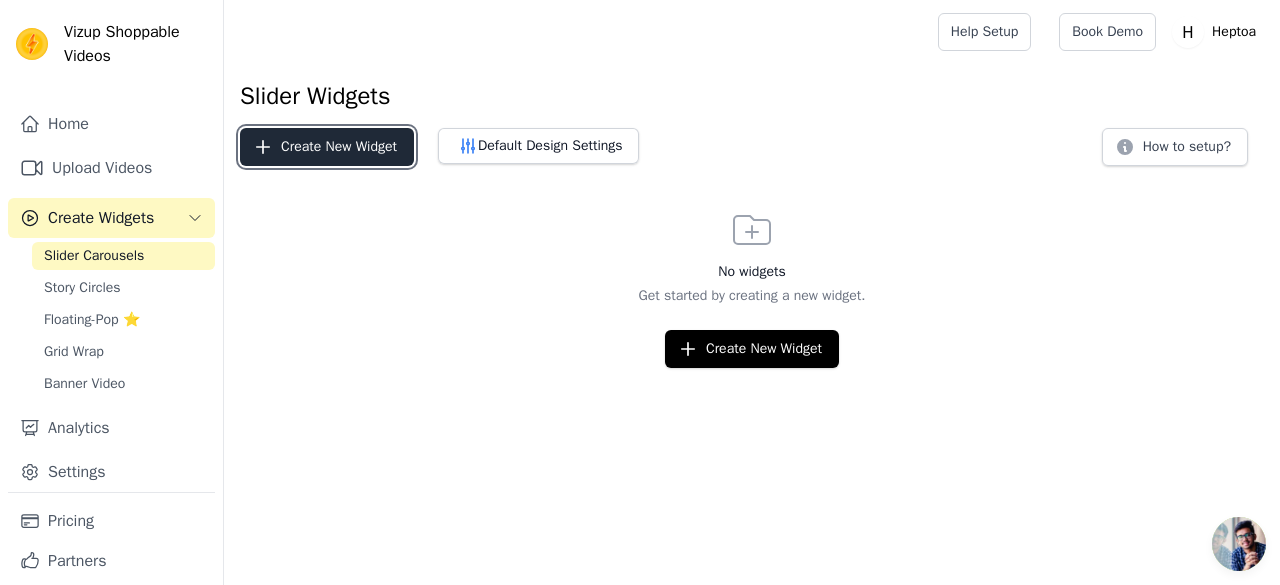 click on "Create New Widget" at bounding box center [327, 147] 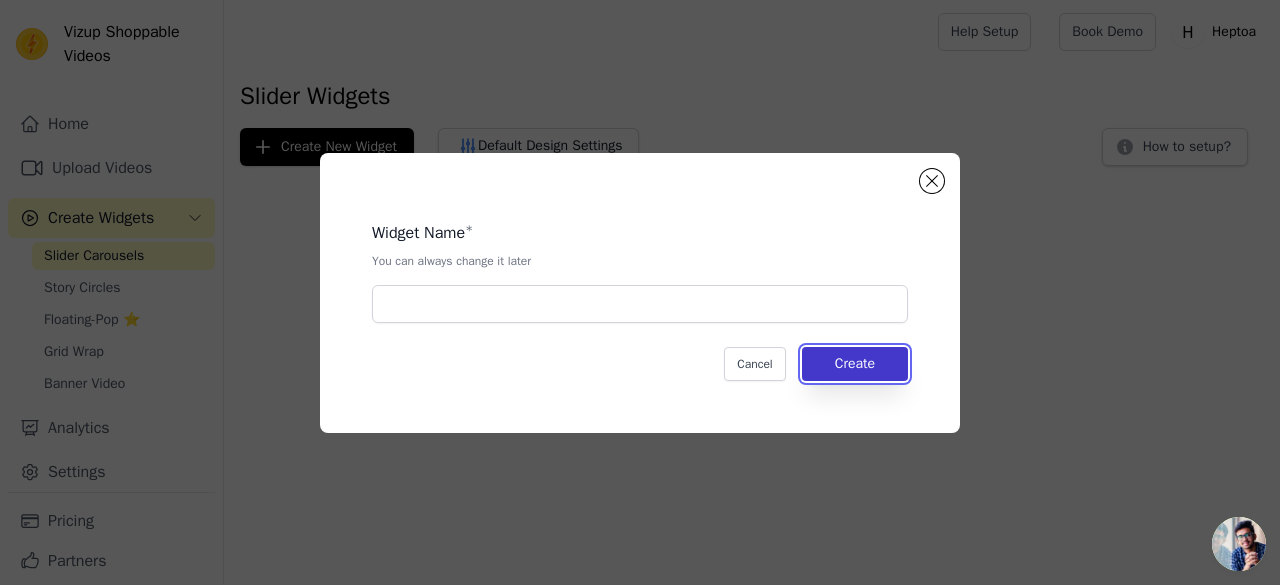click on "Create" at bounding box center [855, 364] 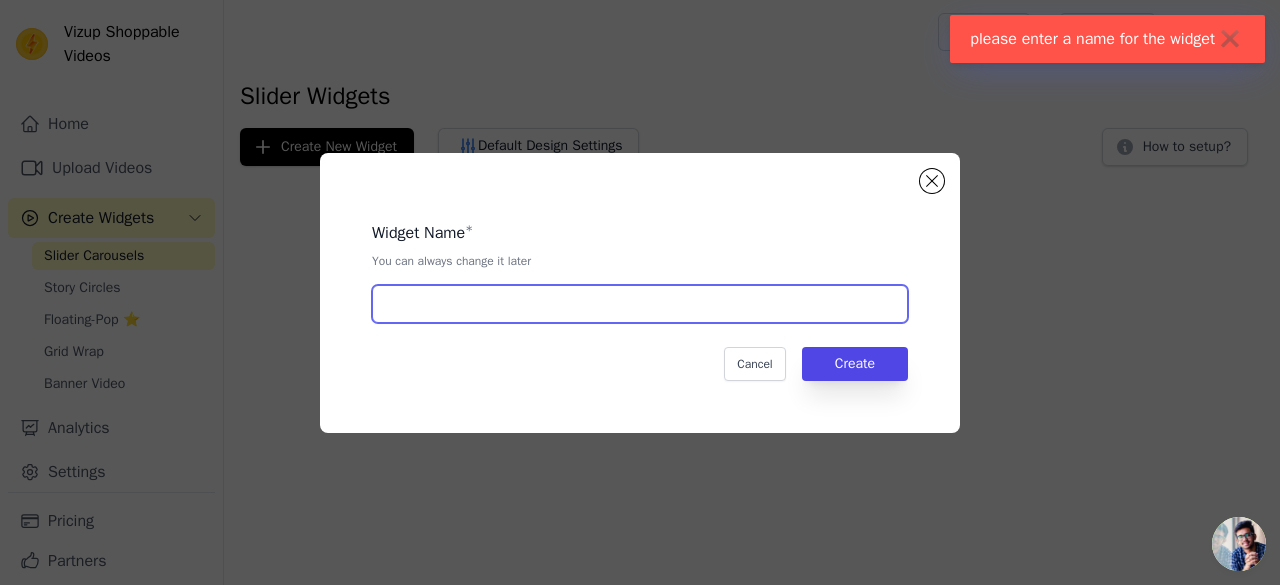 click at bounding box center (640, 304) 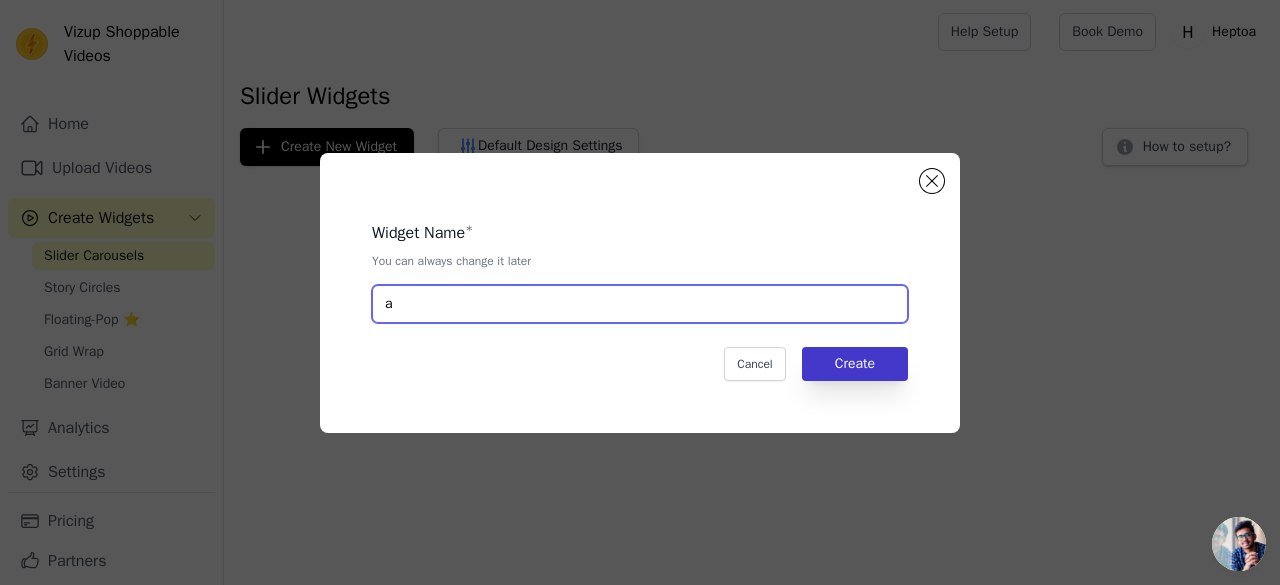 type on "a" 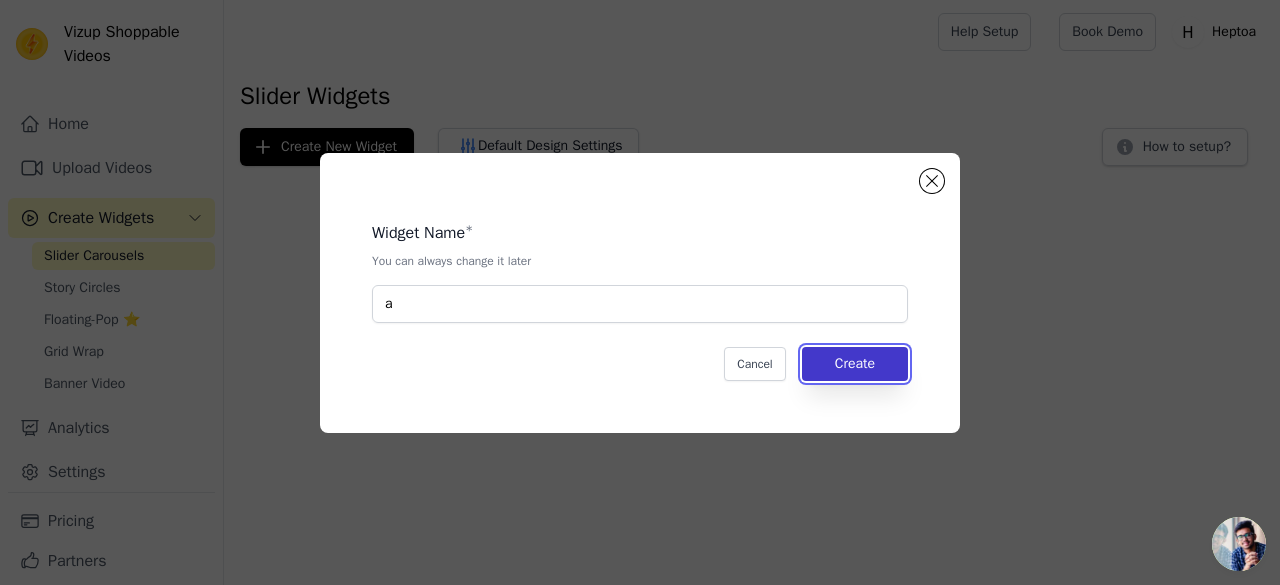 click on "Create" at bounding box center (855, 364) 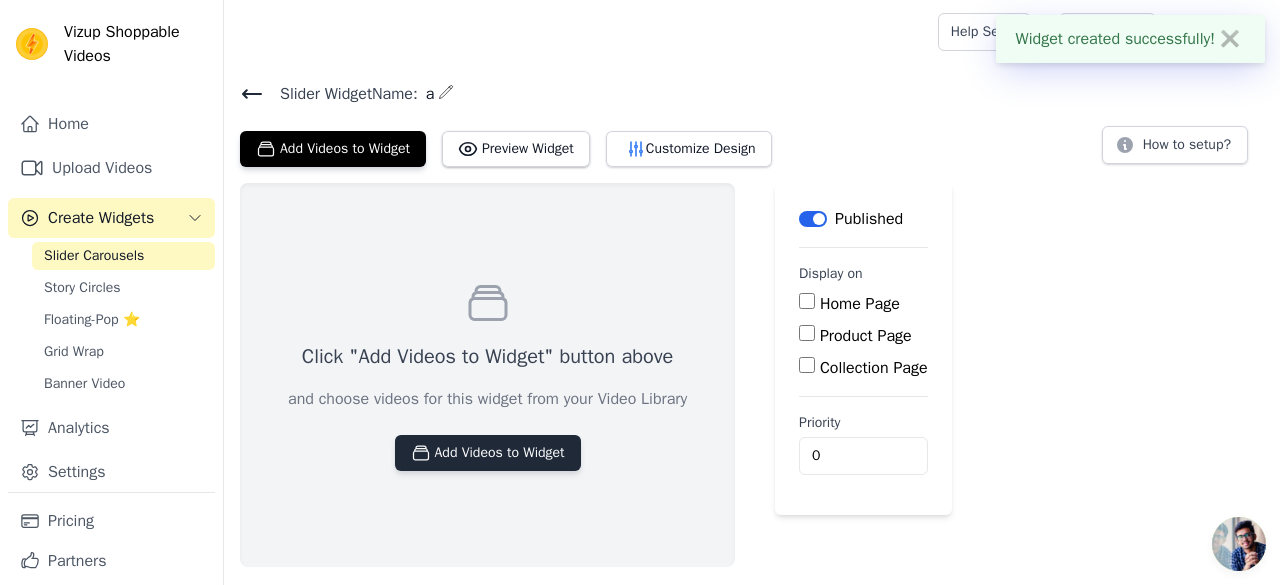 click on "Add Videos to Widget" at bounding box center (488, 453) 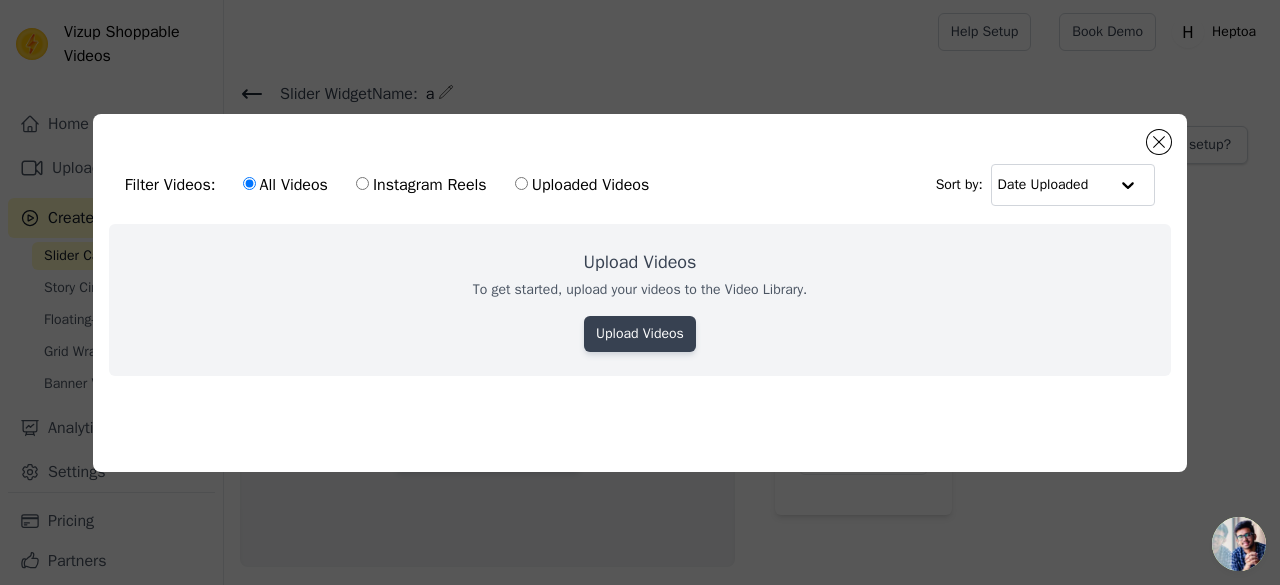 click on "Upload Videos" at bounding box center [640, 334] 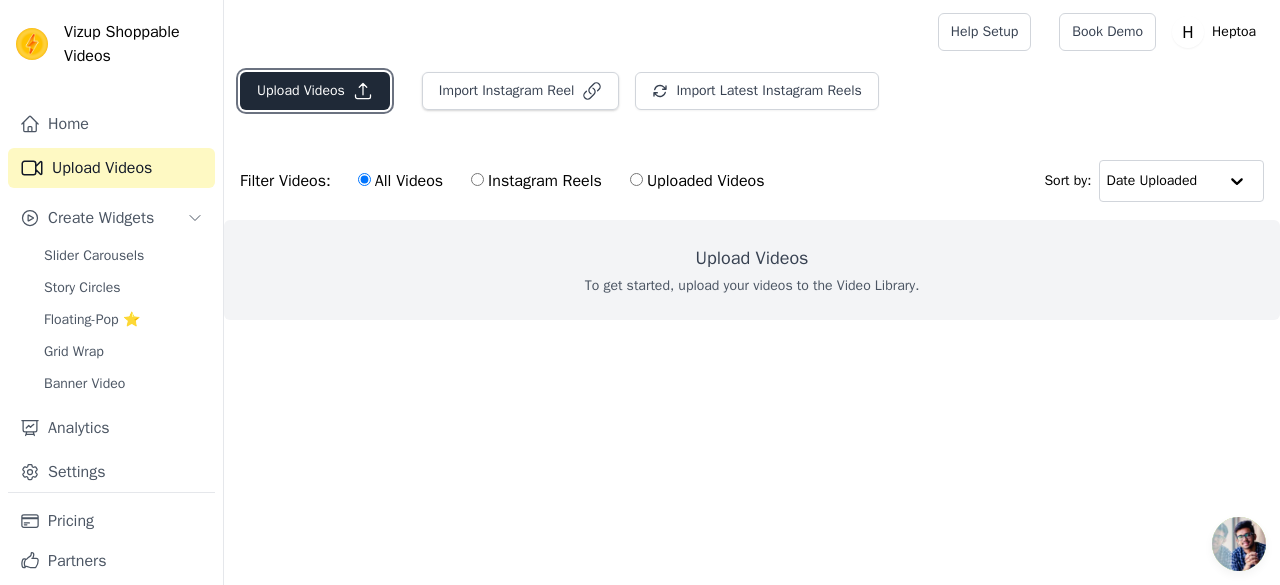 click on "Upload Videos" at bounding box center (315, 91) 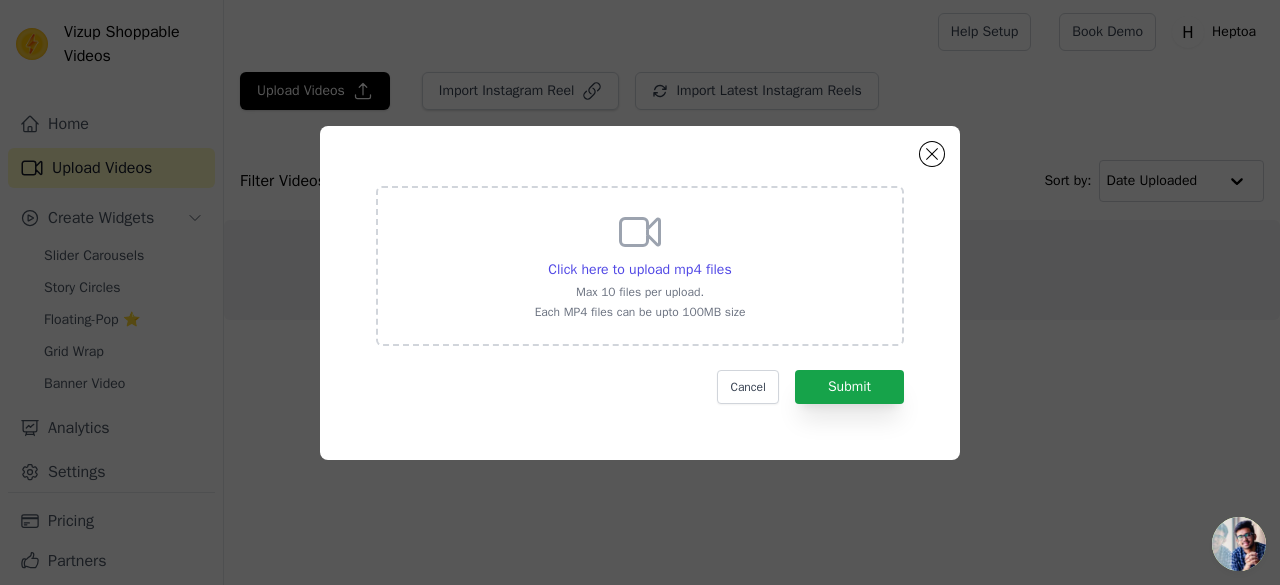 click on "Click here to upload mp4 files     Max 10 files per upload.   Each MP4 files can be upto 100MB size" at bounding box center (640, 266) 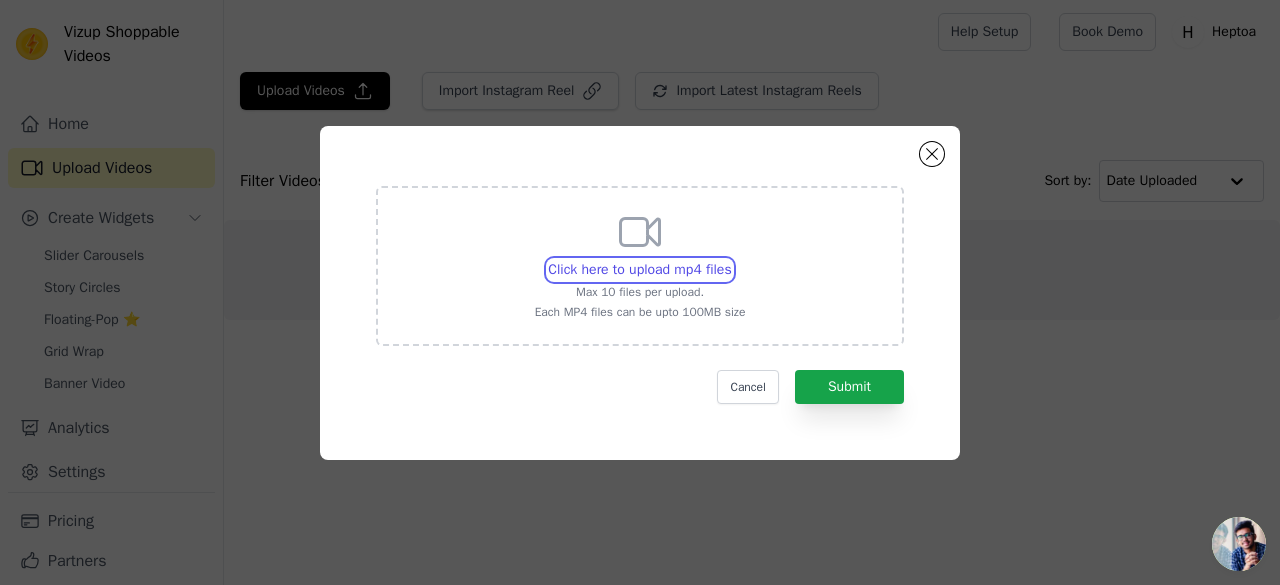 click on "Click here to upload mp4 files     Max 10 files per upload.   Each MP4 files can be upto 100MB size" at bounding box center (731, 259) 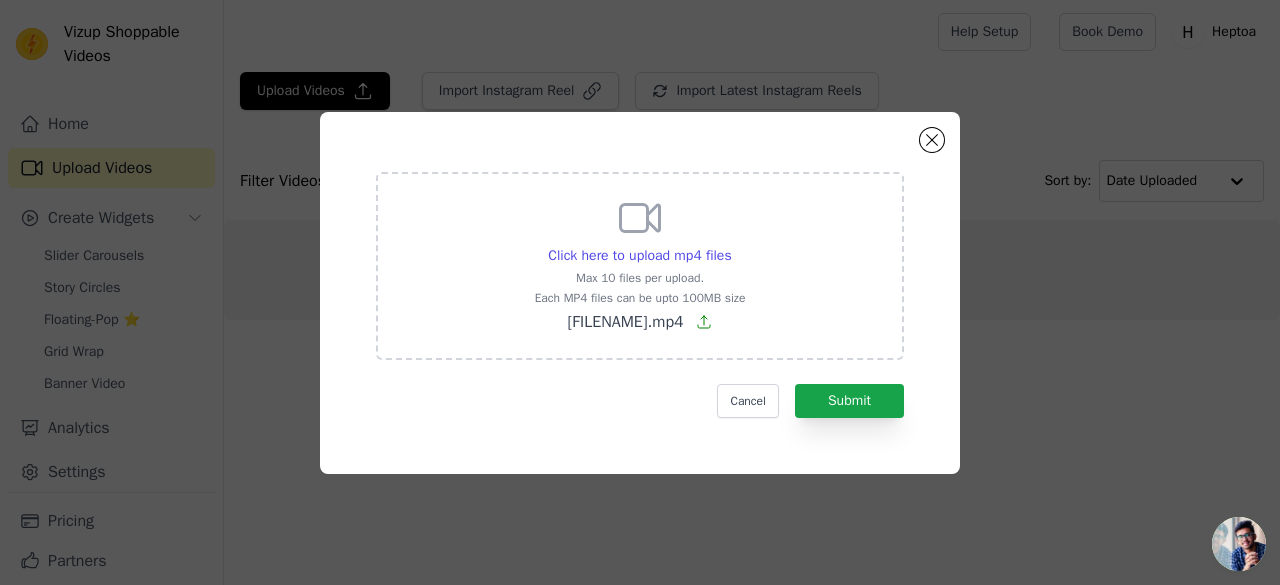 click on "[FILENAME].mp4" at bounding box center (640, 322) 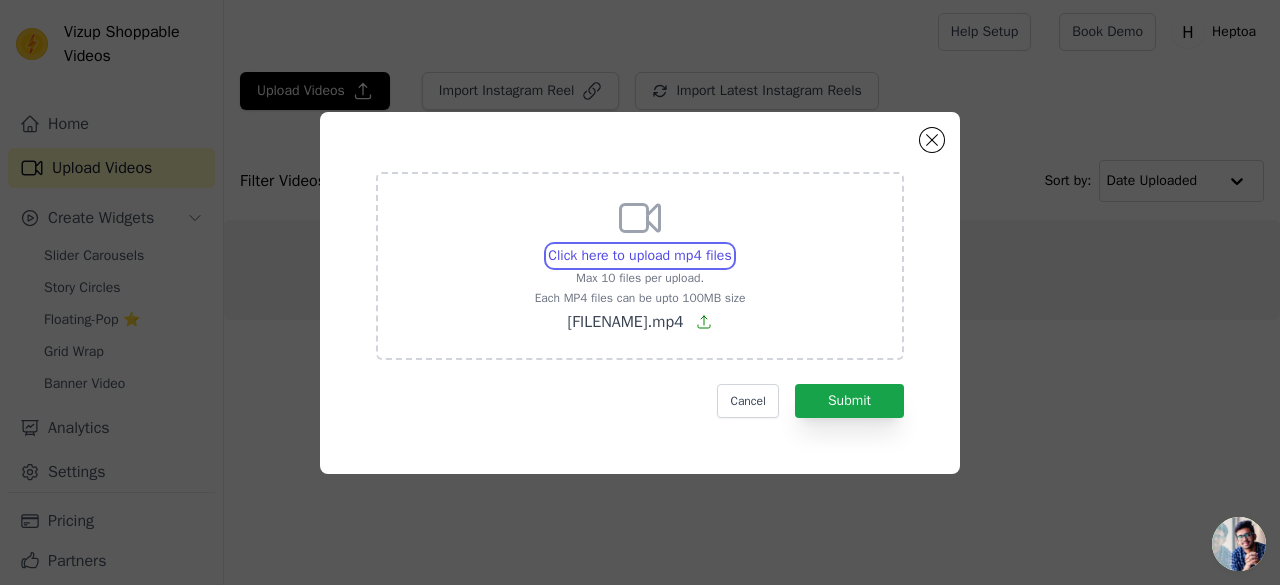 click on "Click here to upload mp4 files     Max 10 files per upload.   Each MP4 files can be upto 100MB size   [FILENAME].mp4" at bounding box center (731, 245) 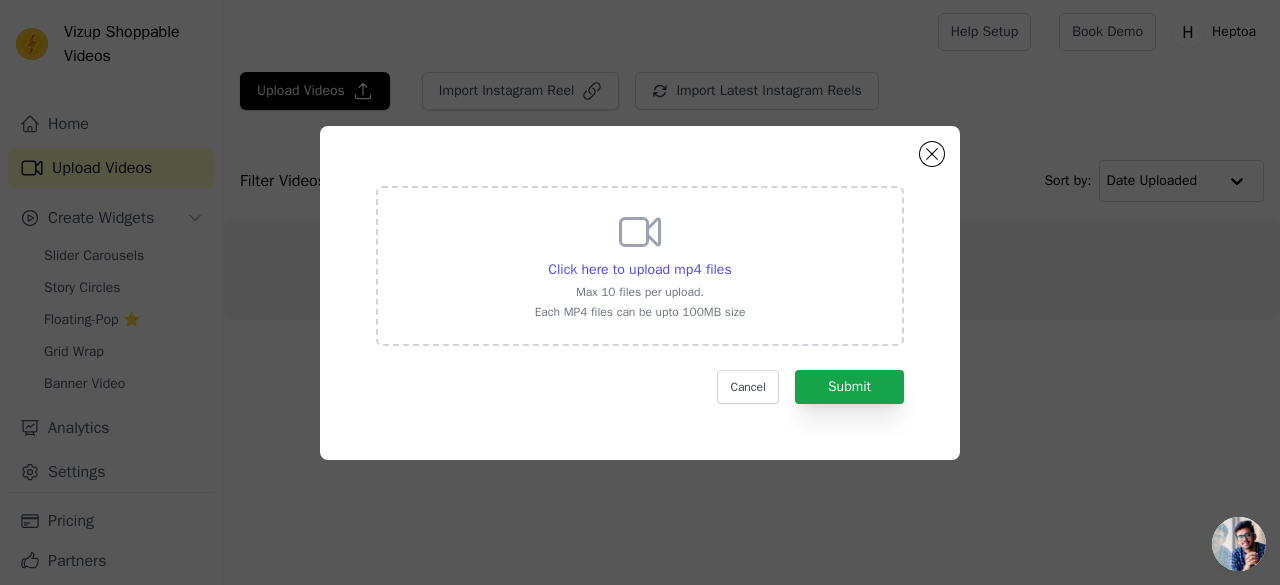 click 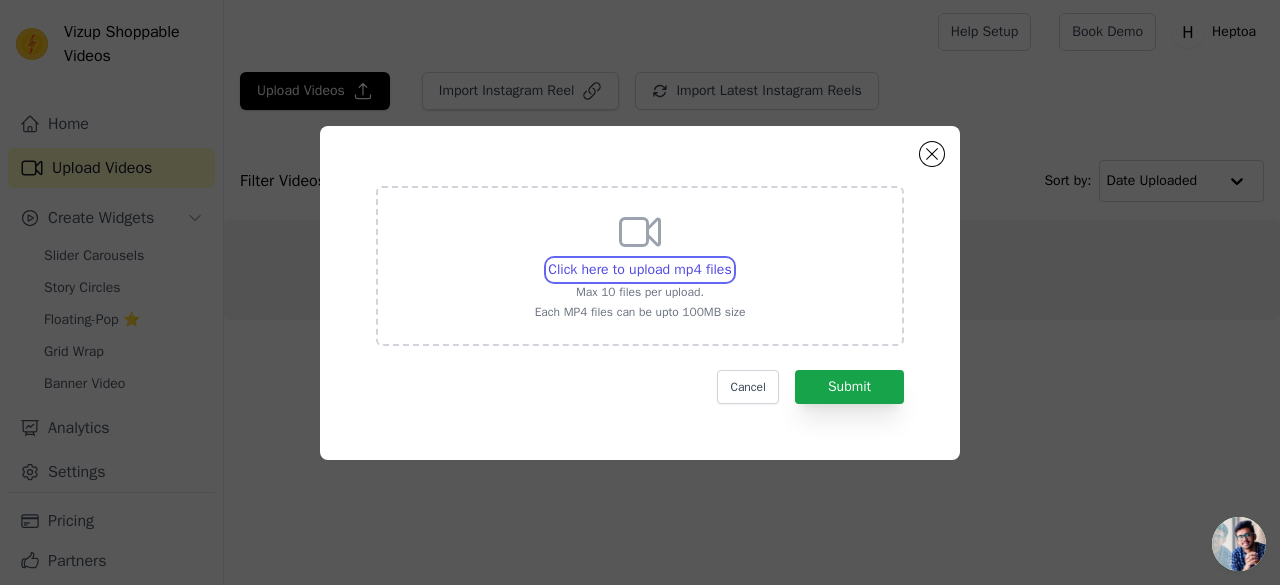 click on "Click here to upload mp4 files     Max 10 files per upload.   Each MP4 files can be upto 100MB size" at bounding box center (731, 259) 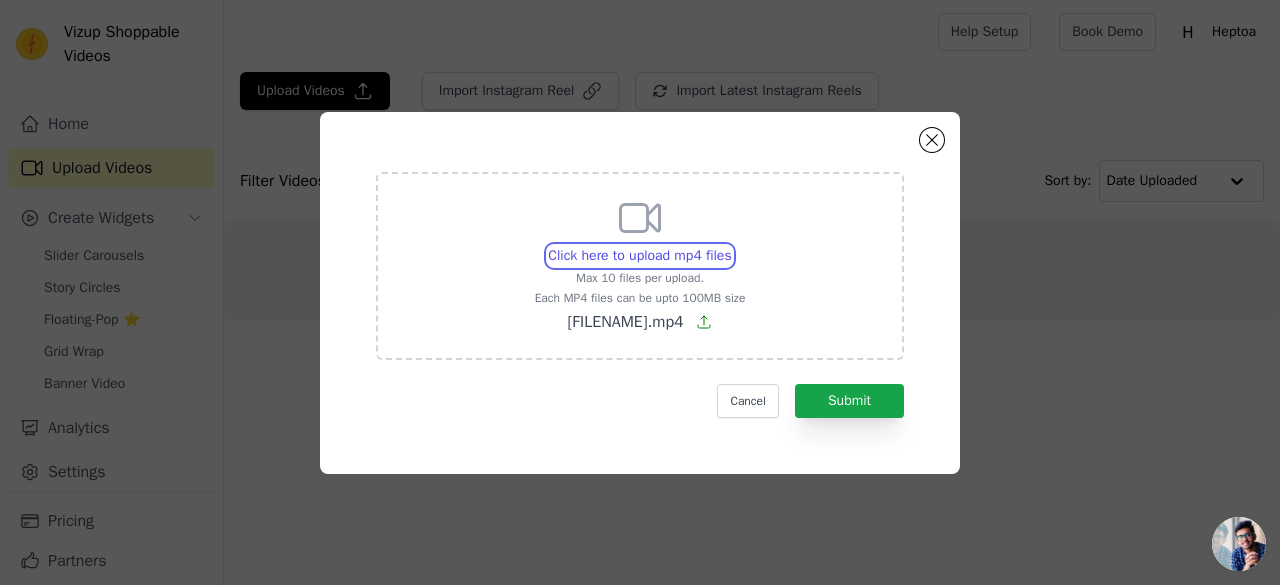click on "Click here to upload mp4 files     Max 10 files per upload.   Each MP4 files can be upto 100MB size   [FILENAME].mp4" at bounding box center [731, 245] 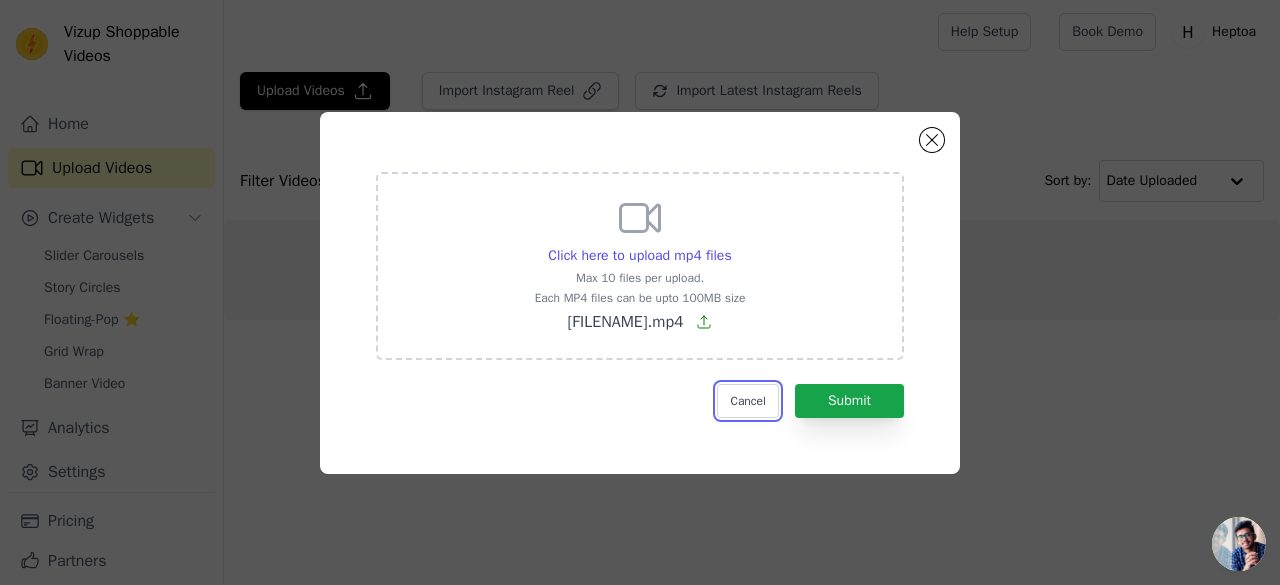 type 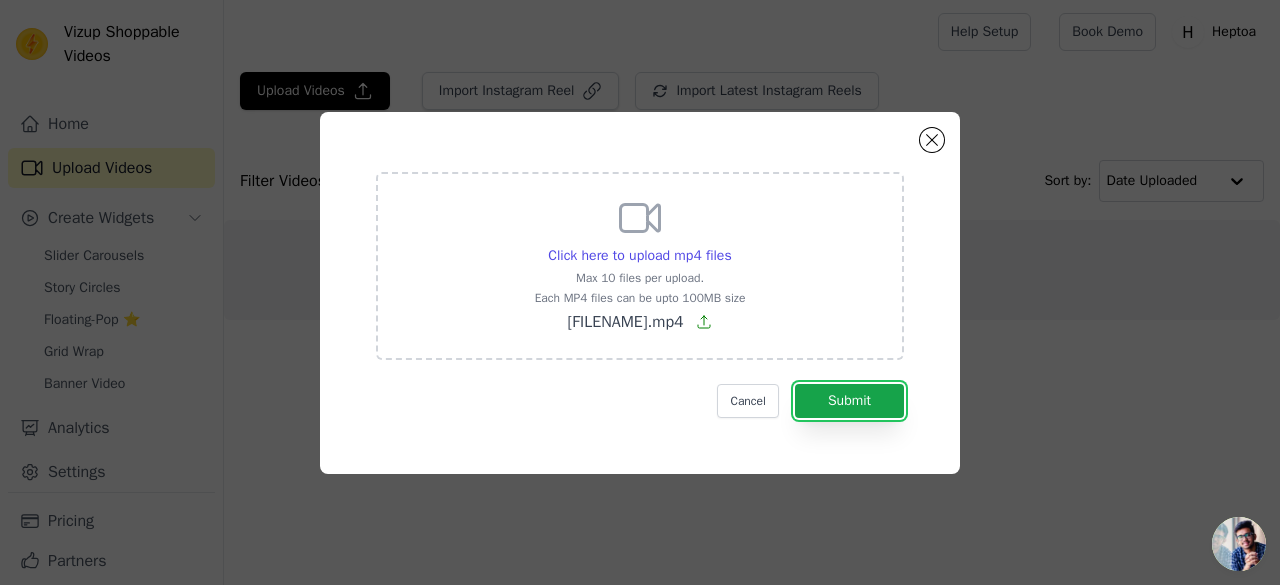 type 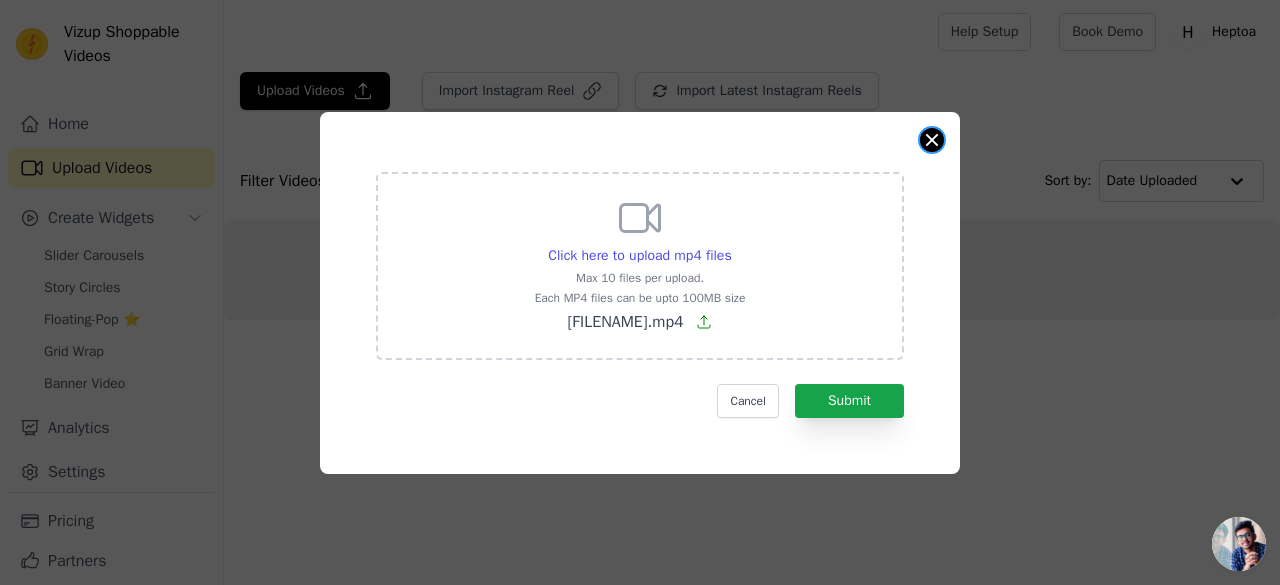 click at bounding box center (932, 140) 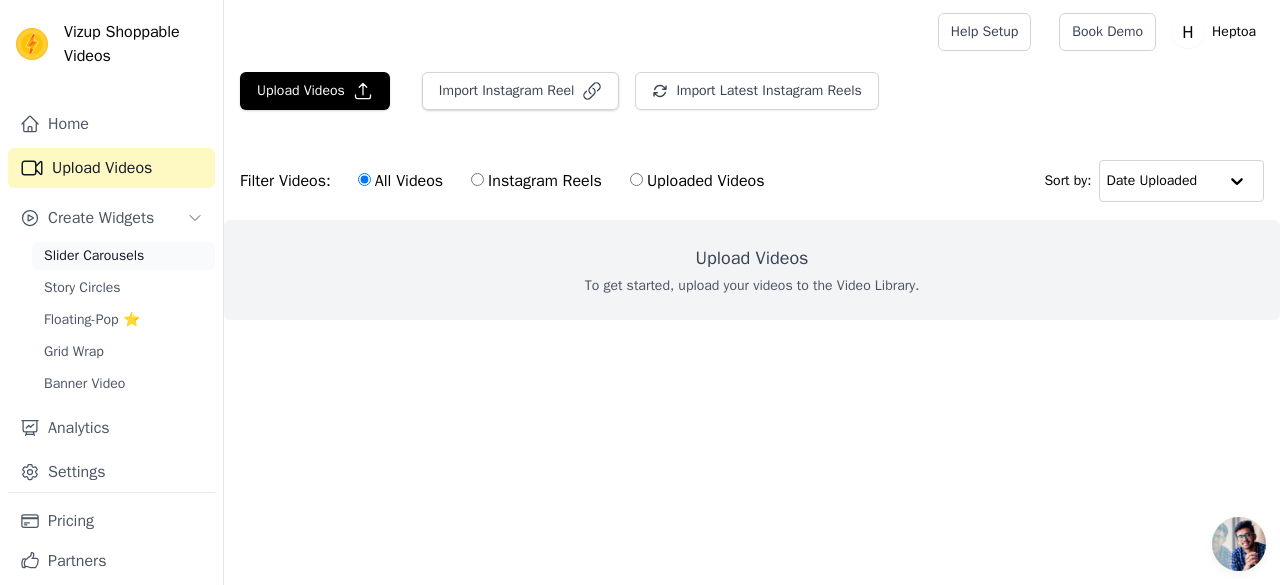 click on "Slider Carousels" at bounding box center [94, 256] 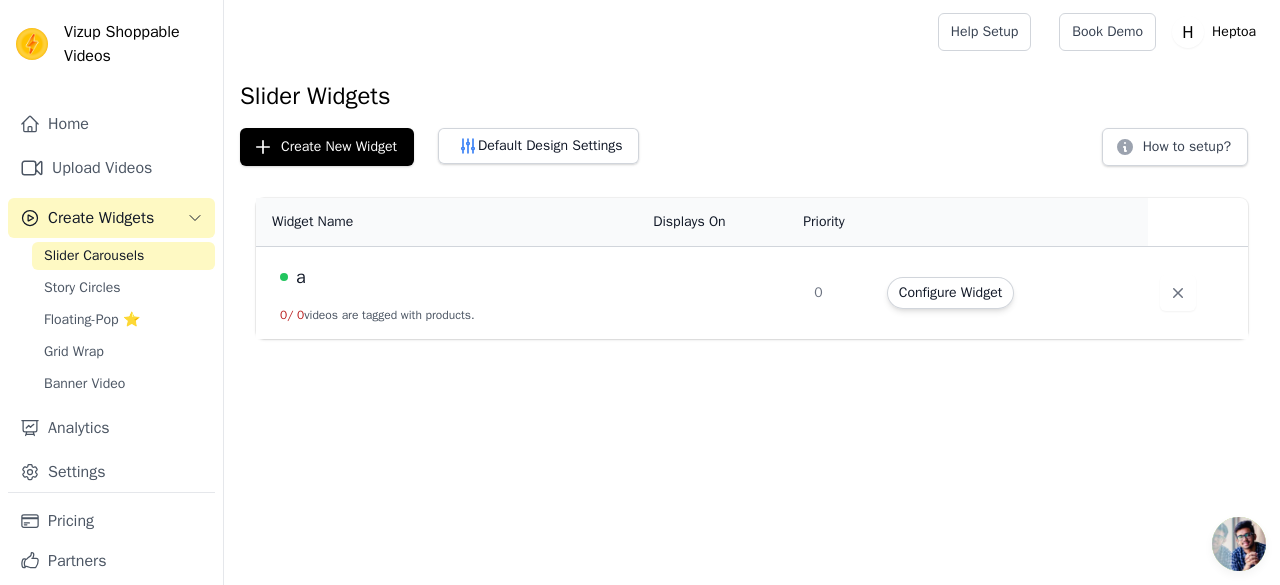 click on "a" at bounding box center (454, 277) 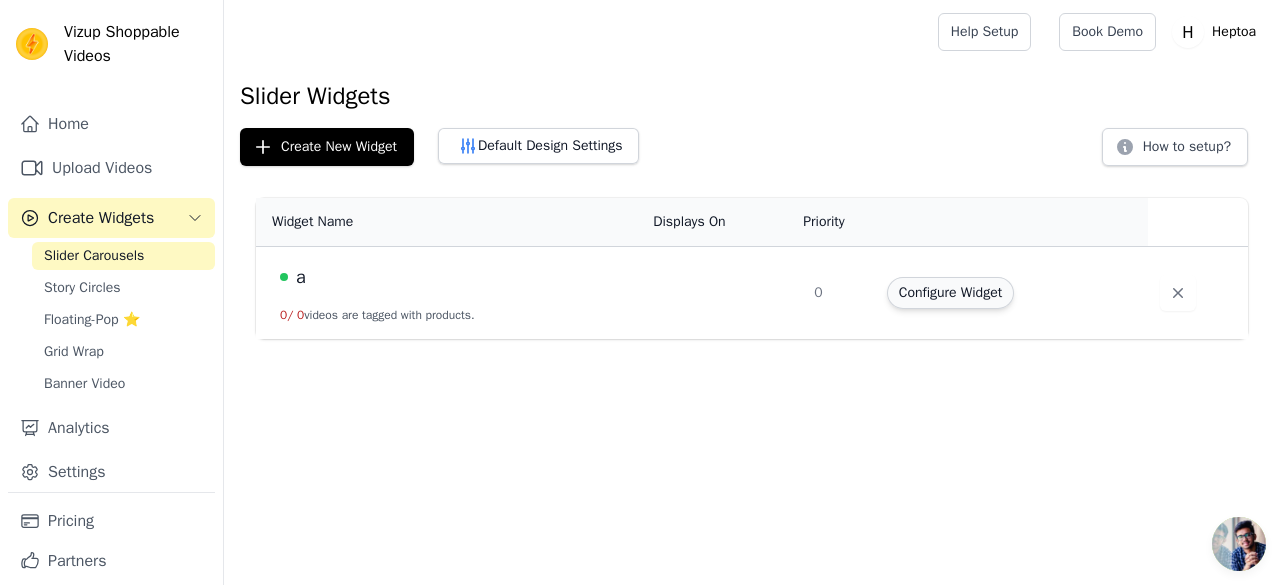 click on "Configure Widget" at bounding box center [950, 293] 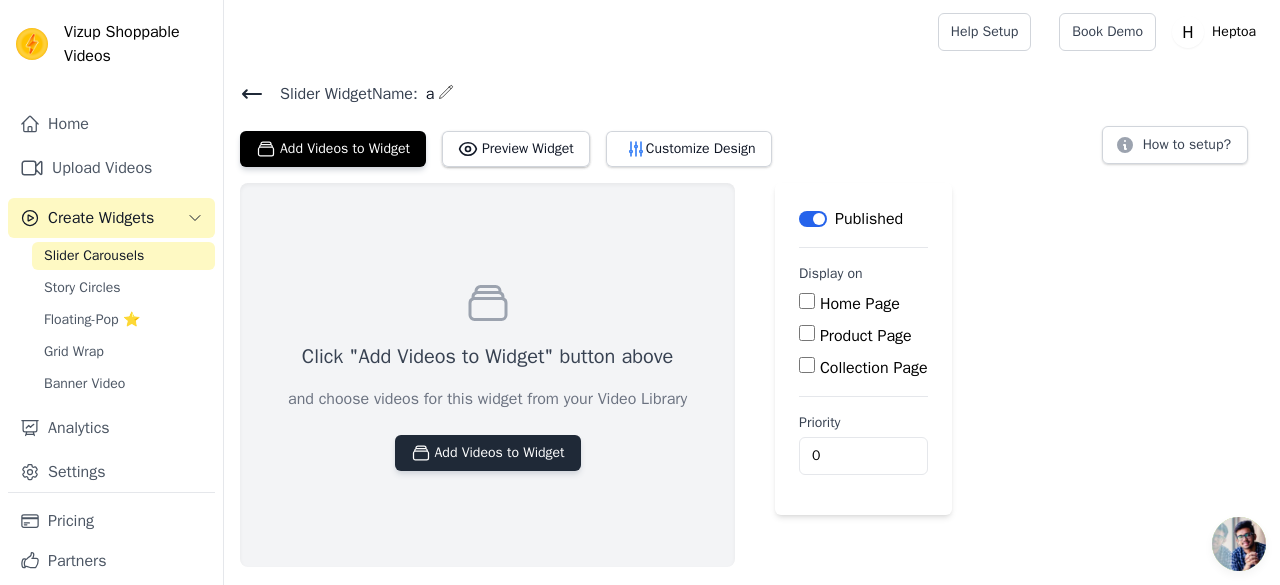 click on "Add Videos to Widget" at bounding box center [488, 453] 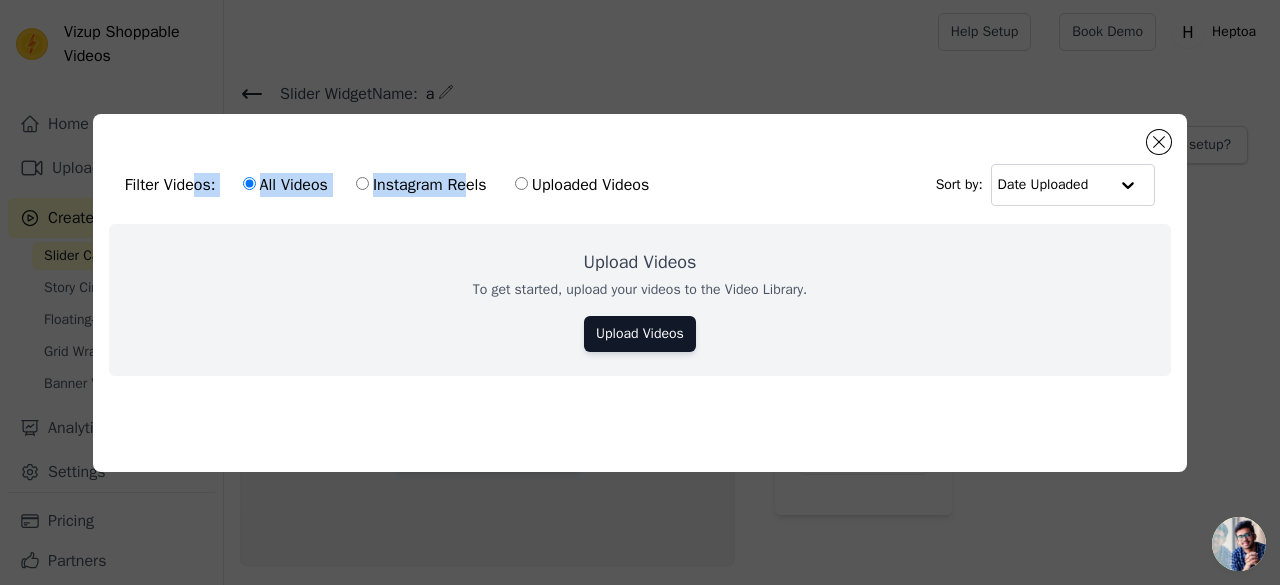 drag, startPoint x: 192, startPoint y: 186, endPoint x: 388, endPoint y: 178, distance: 196.1632 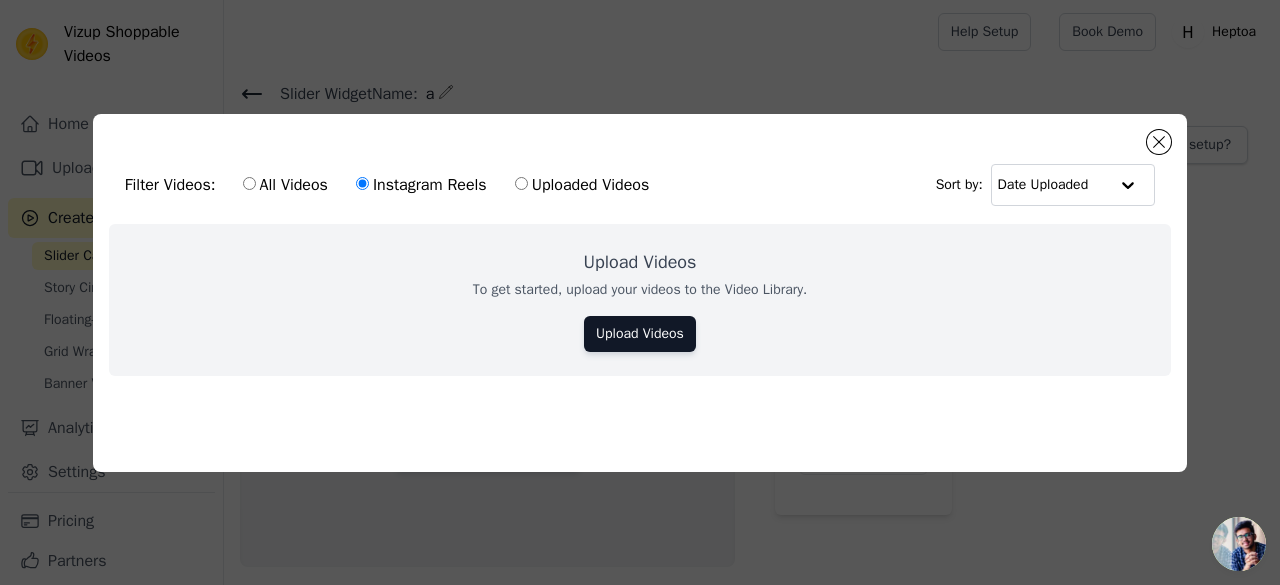 drag, startPoint x: 370, startPoint y: 177, endPoint x: 530, endPoint y: 175, distance: 160.0125 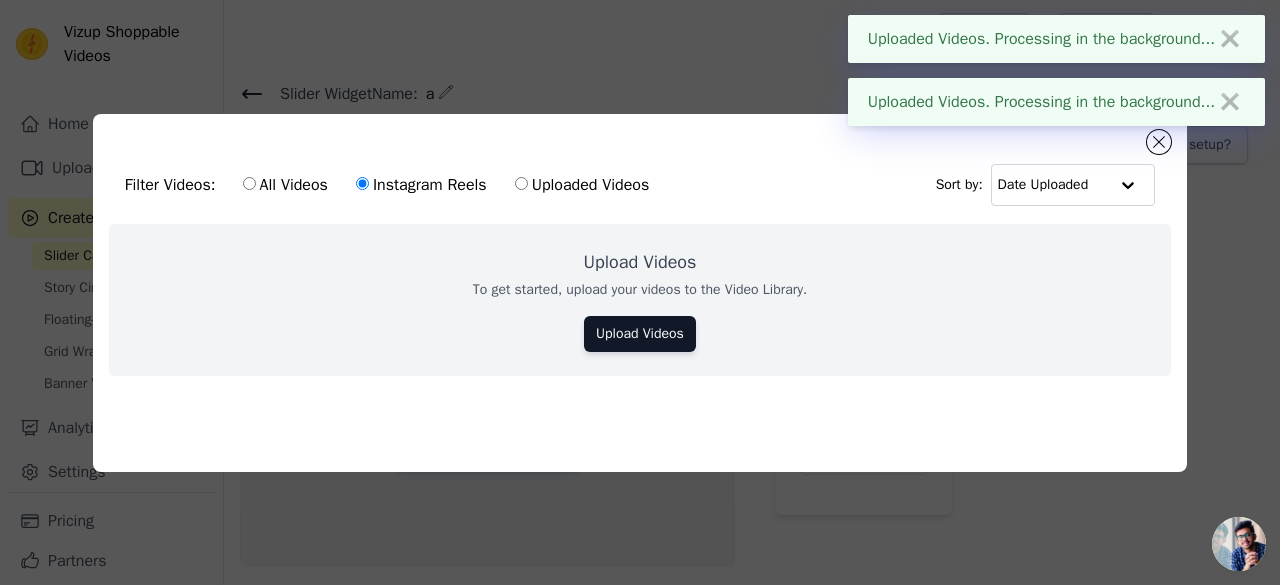 click on "Uploaded Videos" at bounding box center [521, 183] 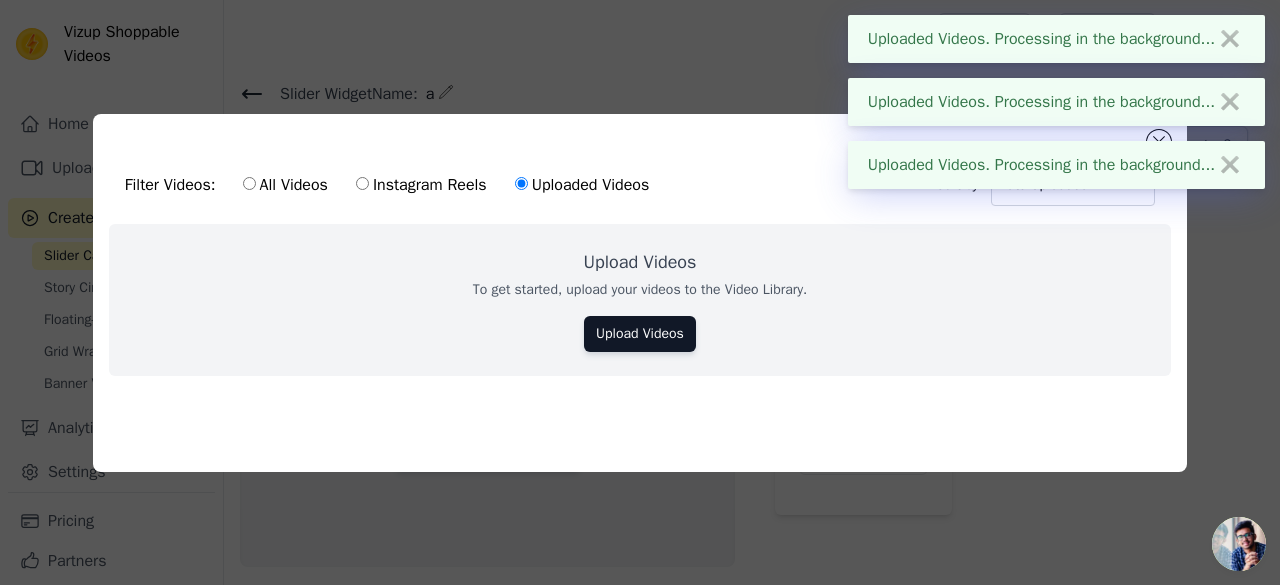 click on "All Videos" at bounding box center [249, 183] 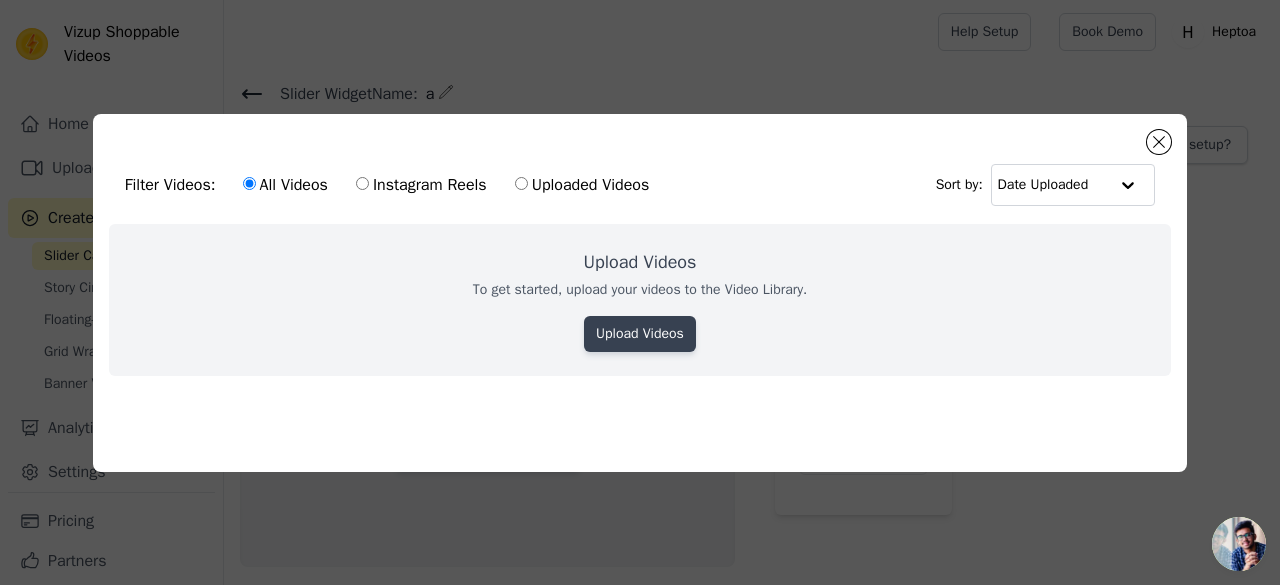 click on "Upload Videos" at bounding box center (640, 334) 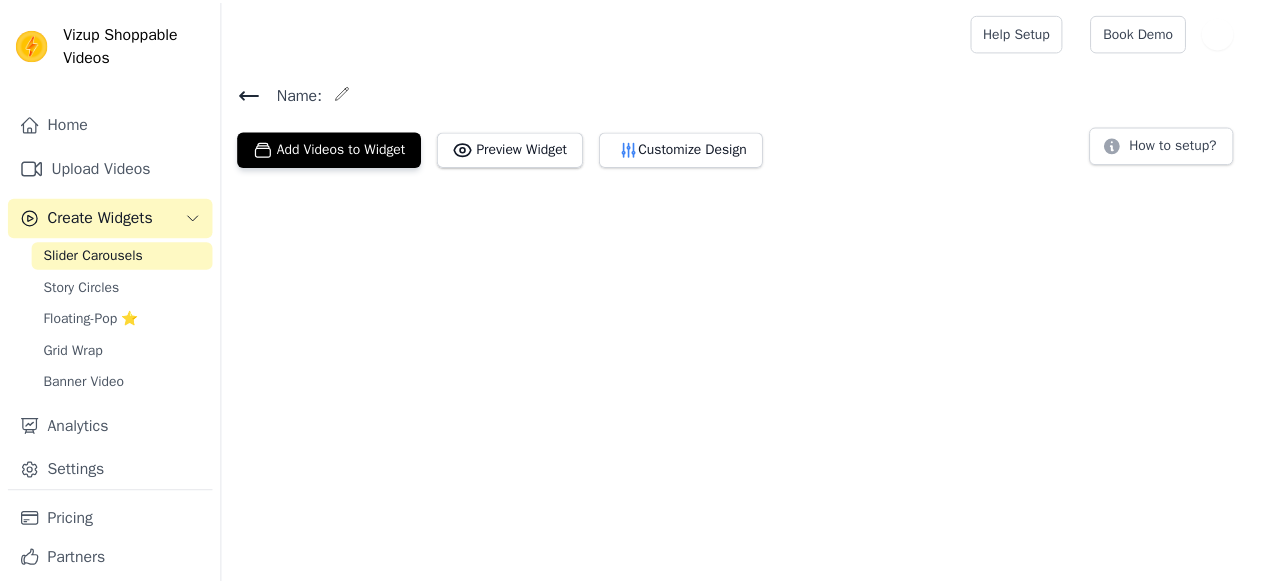 scroll, scrollTop: 0, scrollLeft: 0, axis: both 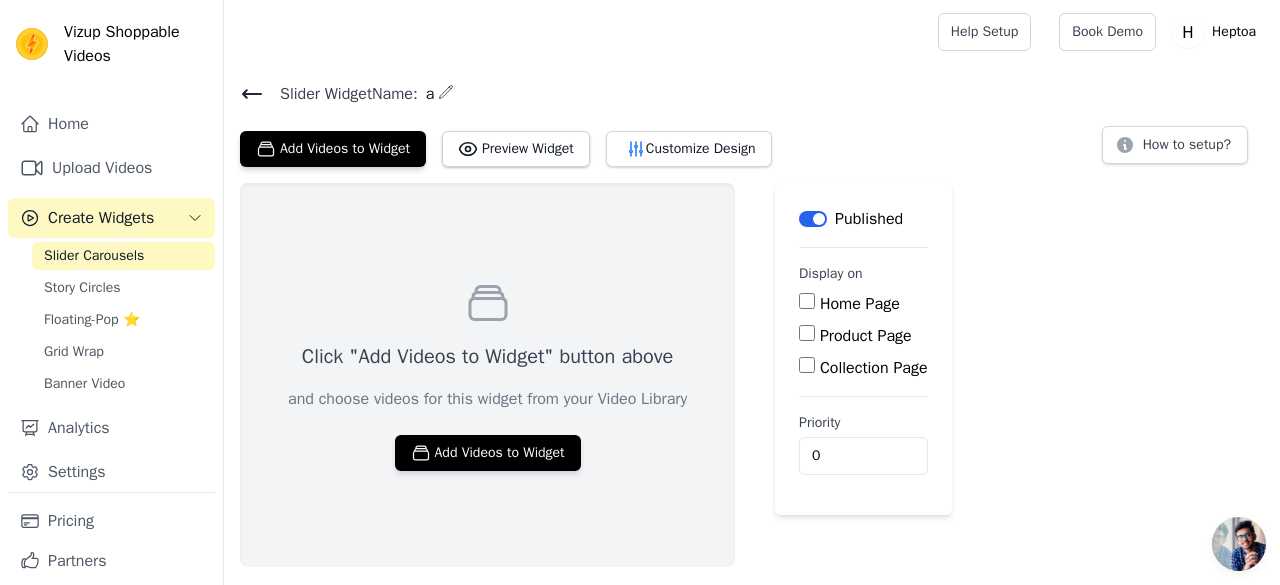 click 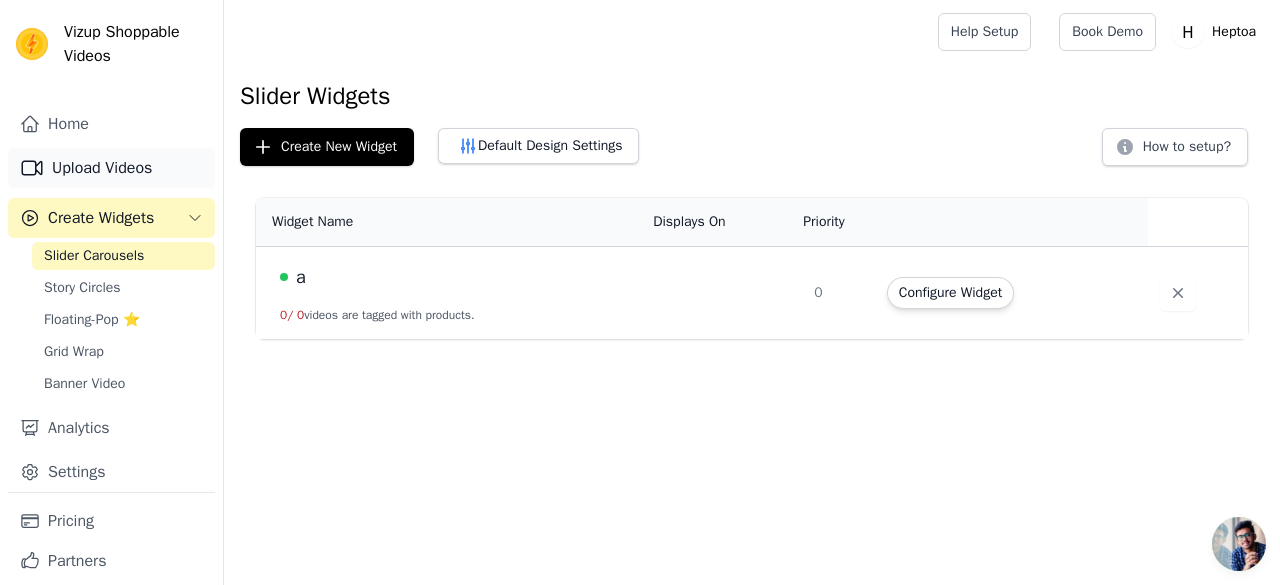click on "Upload Videos" at bounding box center (111, 168) 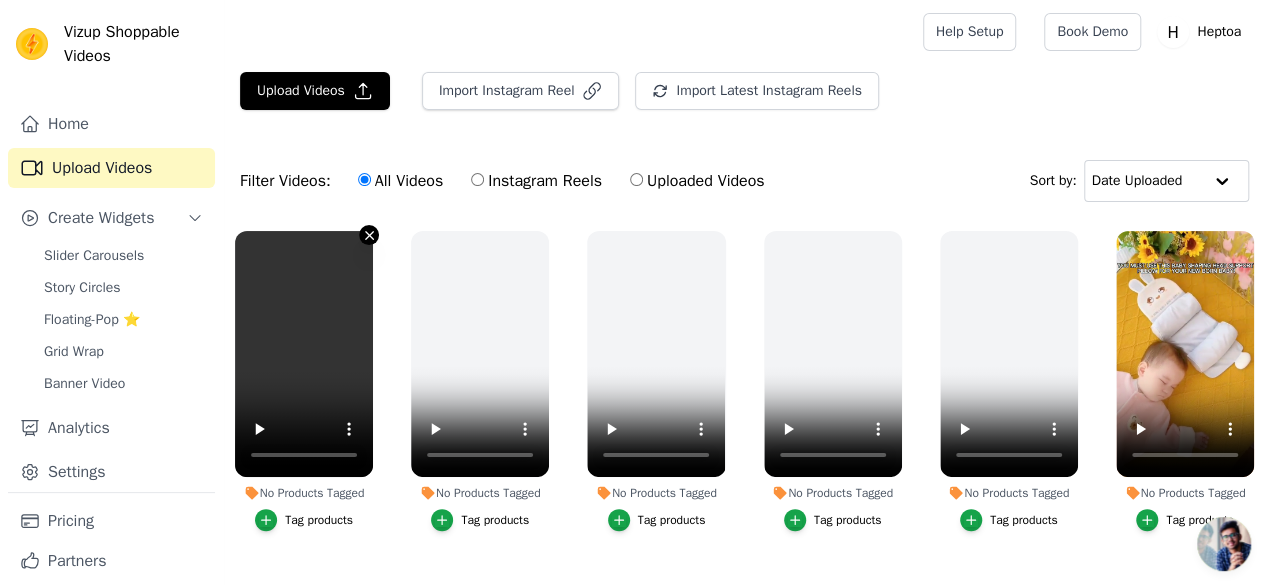 click 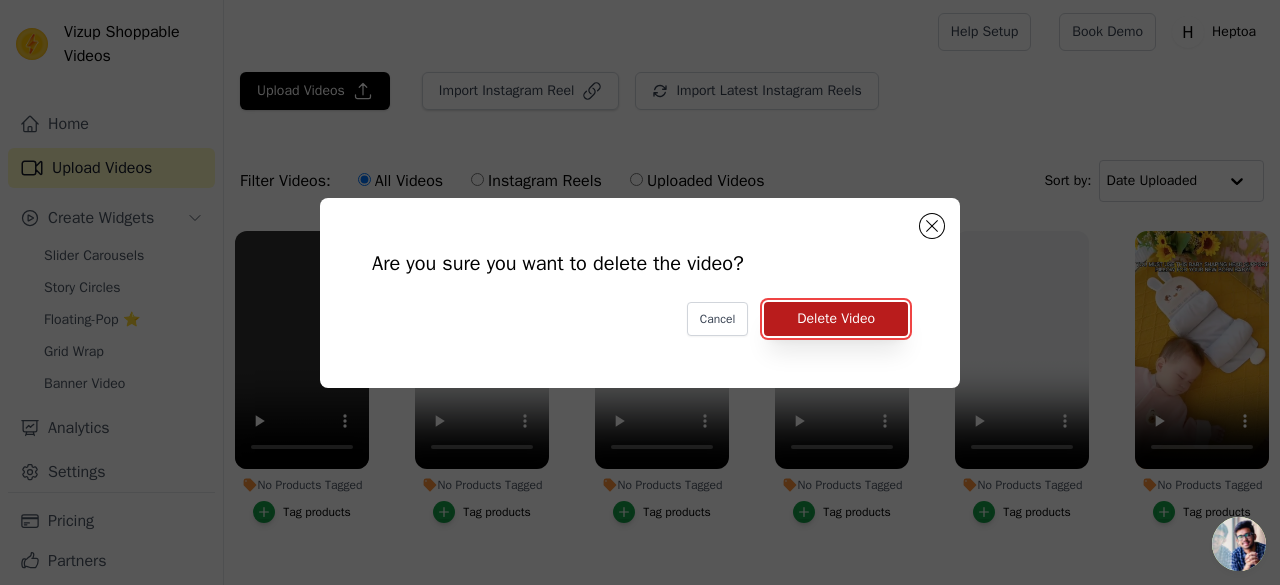 click on "Delete Video" at bounding box center (836, 319) 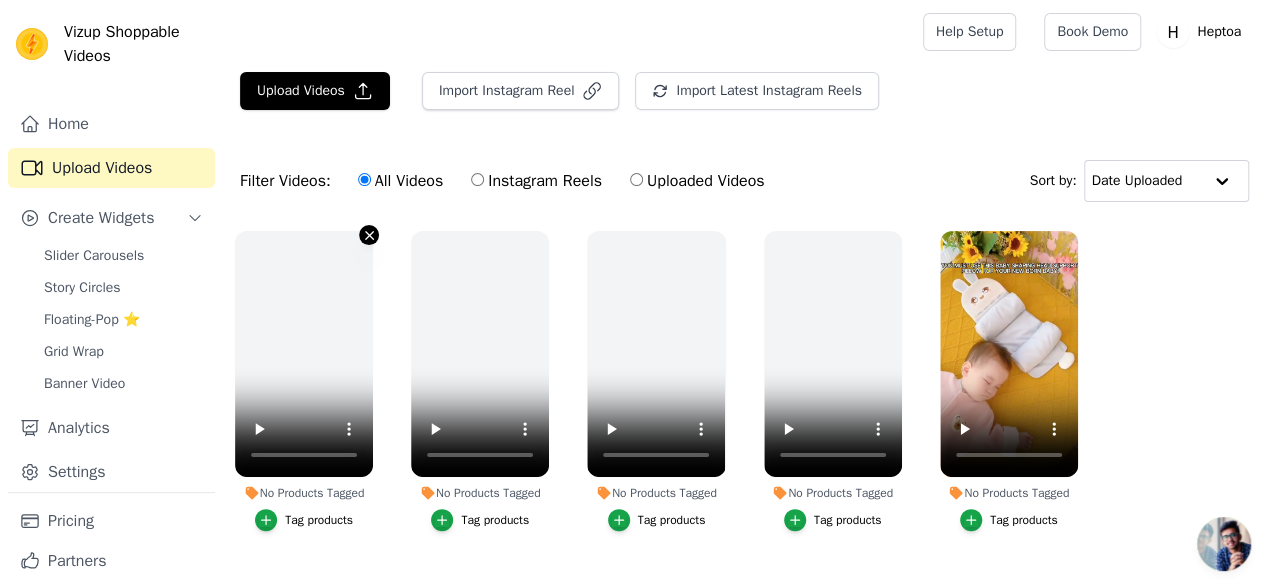 click 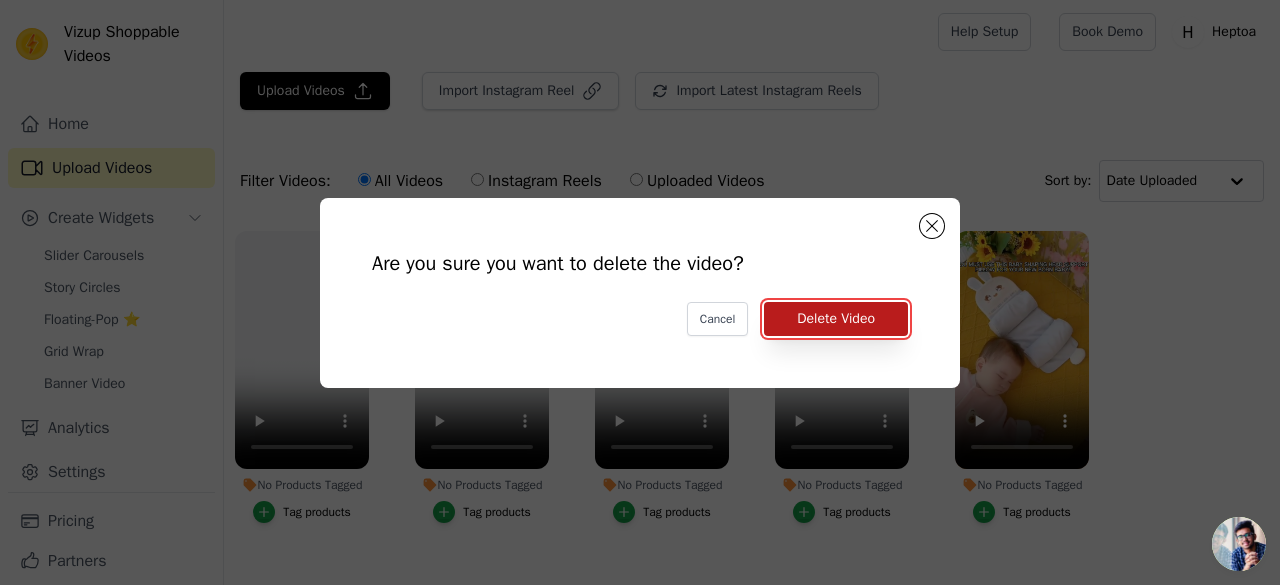 click on "Delete Video" at bounding box center (836, 319) 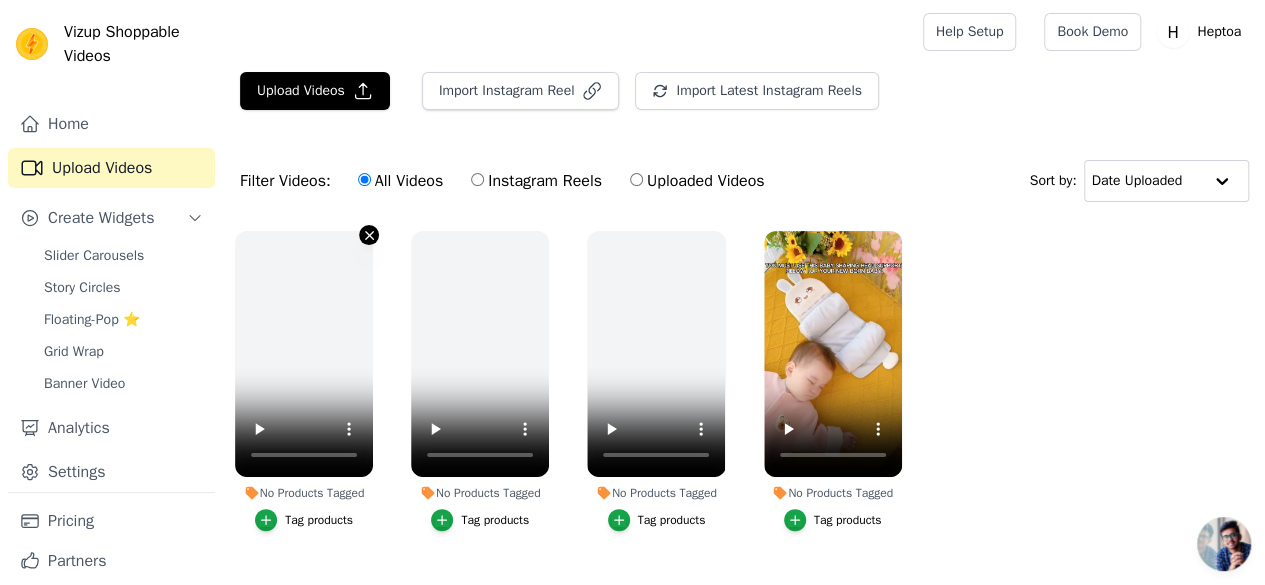 click 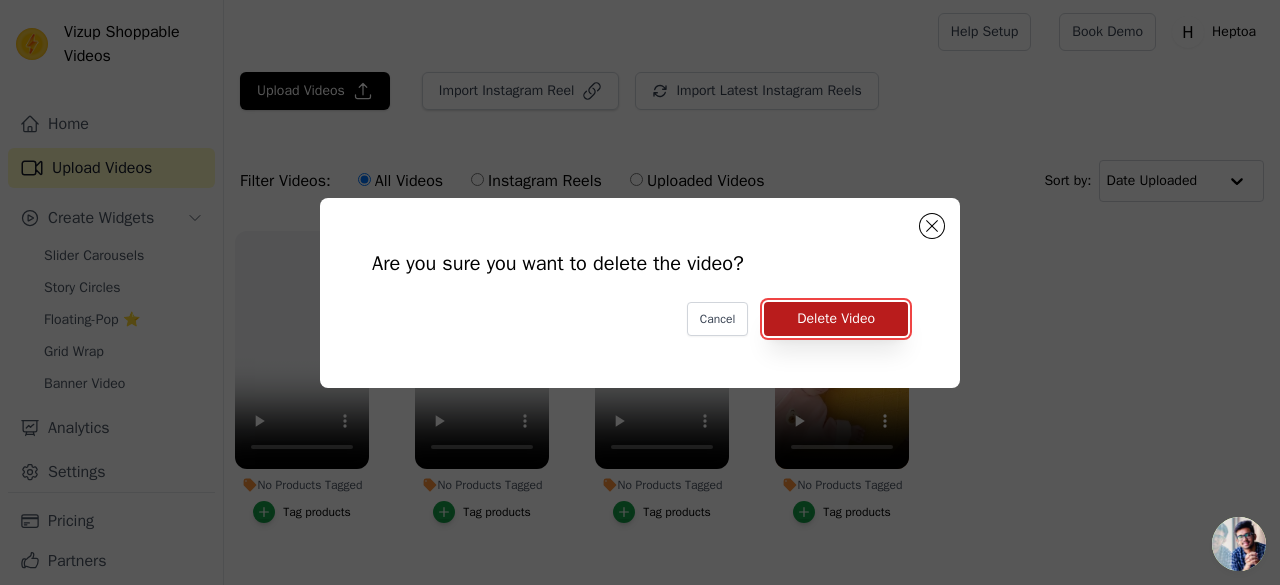 click on "Delete Video" at bounding box center (836, 319) 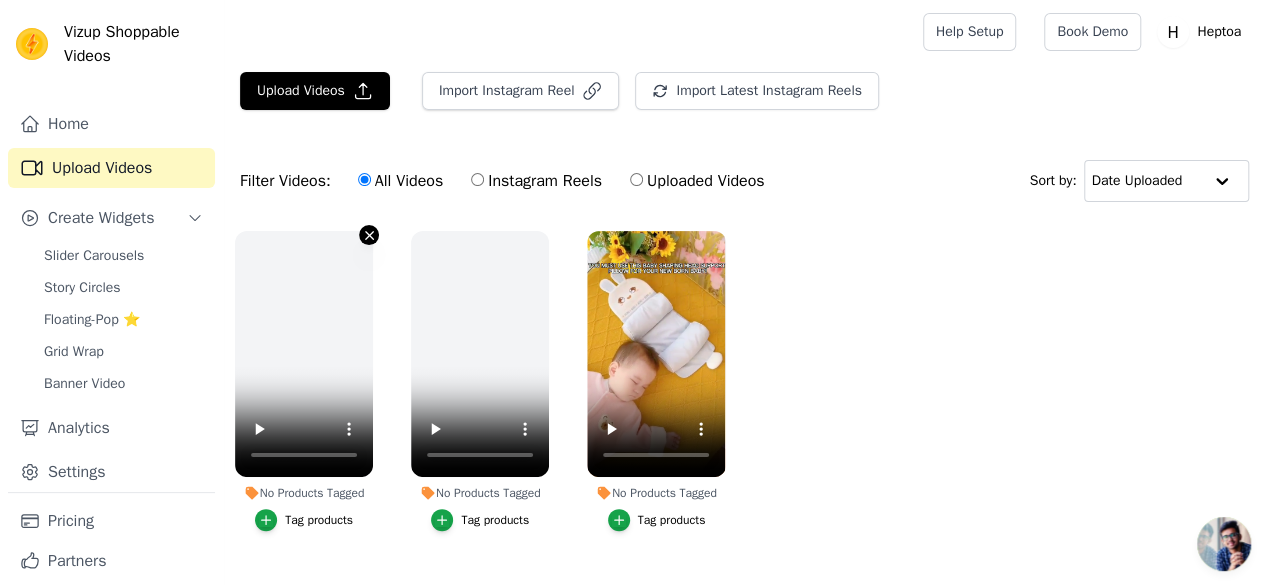click 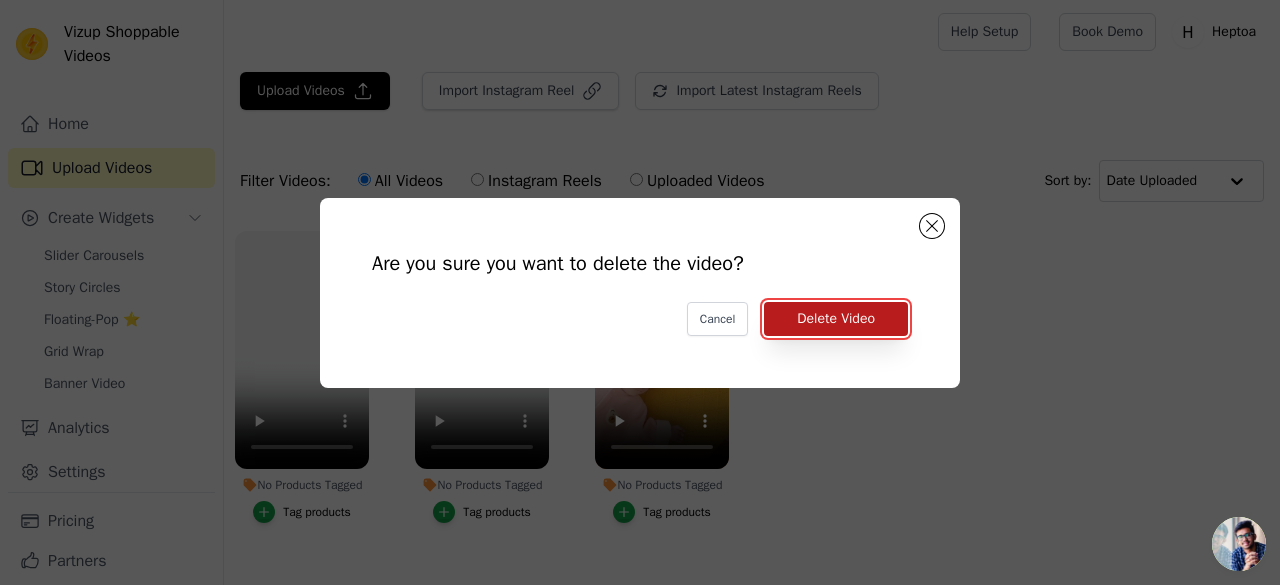 click on "Delete Video" at bounding box center (836, 319) 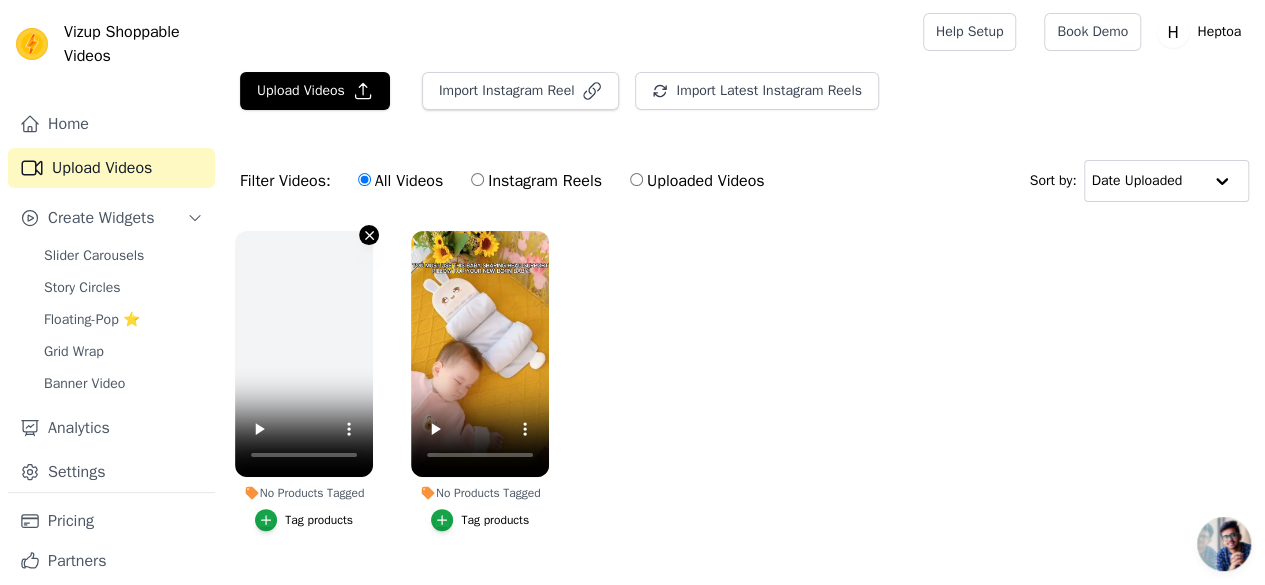 click 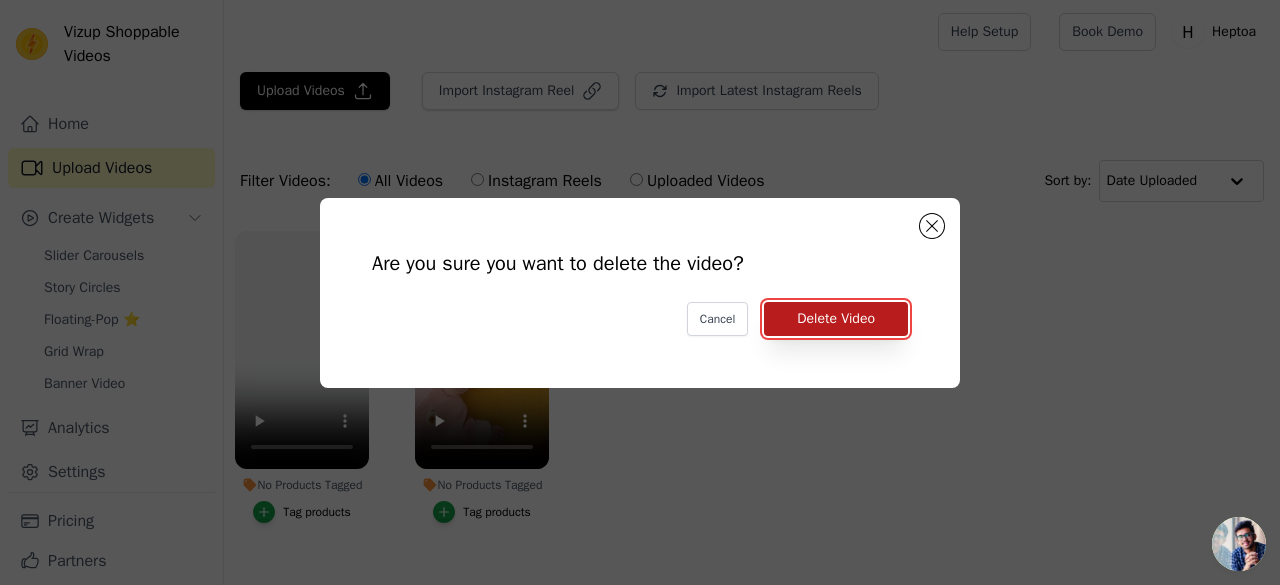 click on "Delete Video" at bounding box center (836, 319) 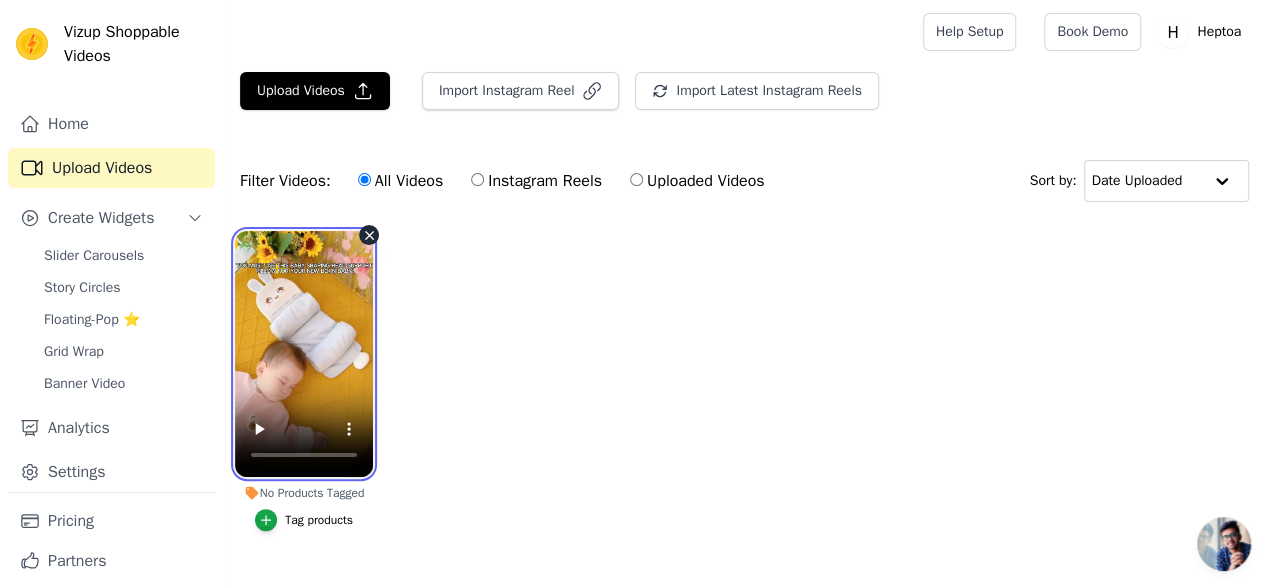 click at bounding box center [304, 354] 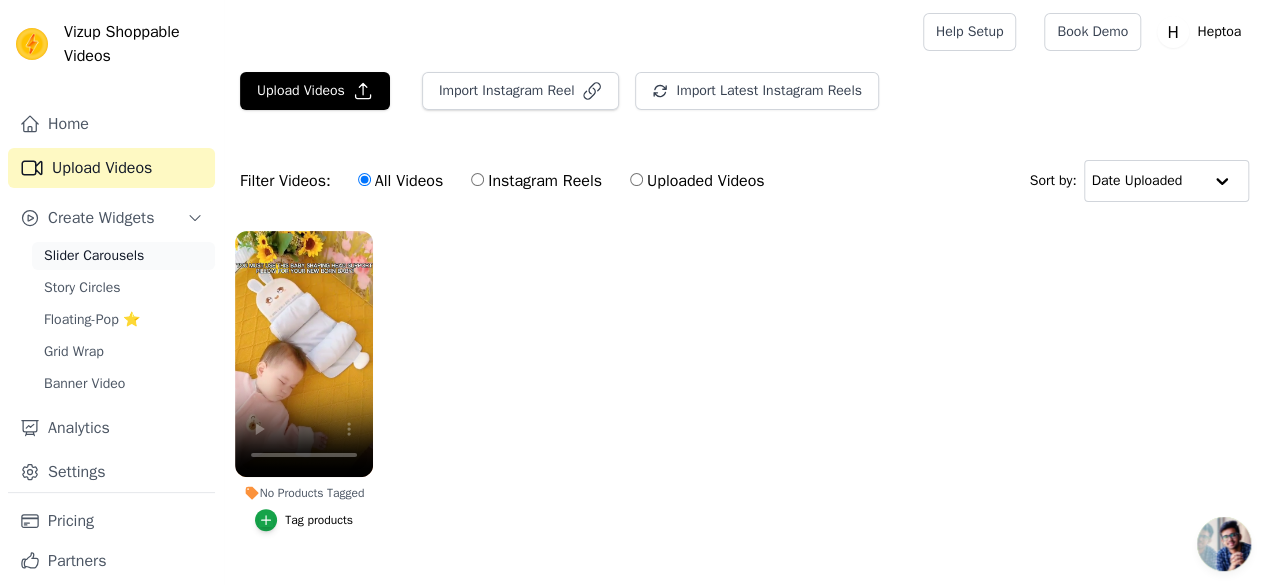 click on "Slider Carousels" at bounding box center (94, 256) 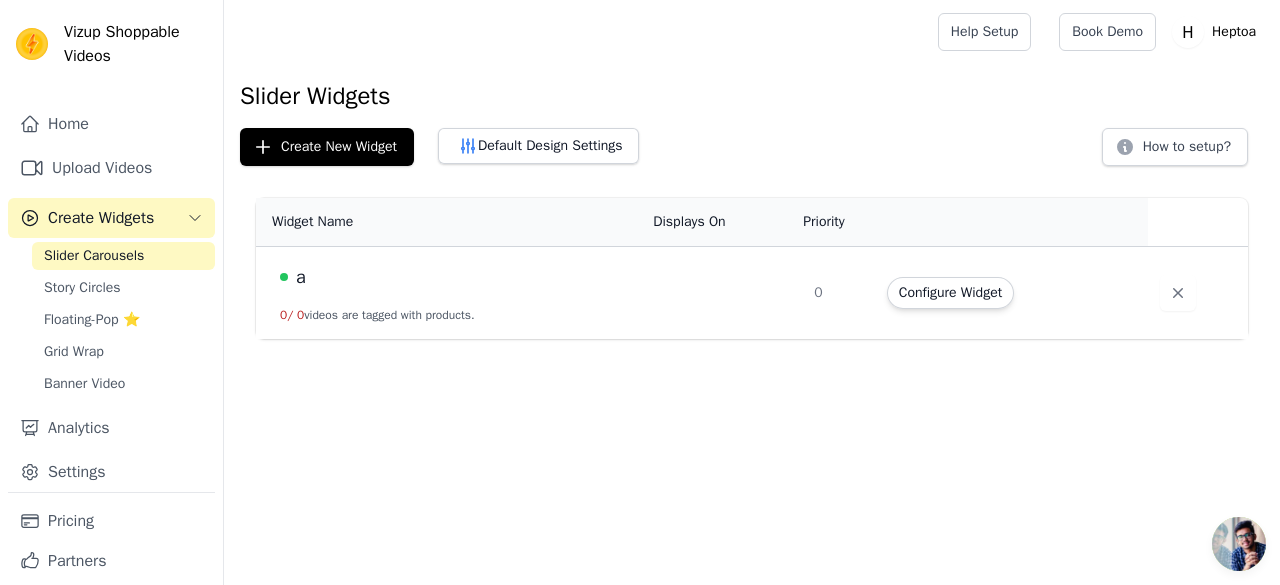 click on "a" at bounding box center [454, 277] 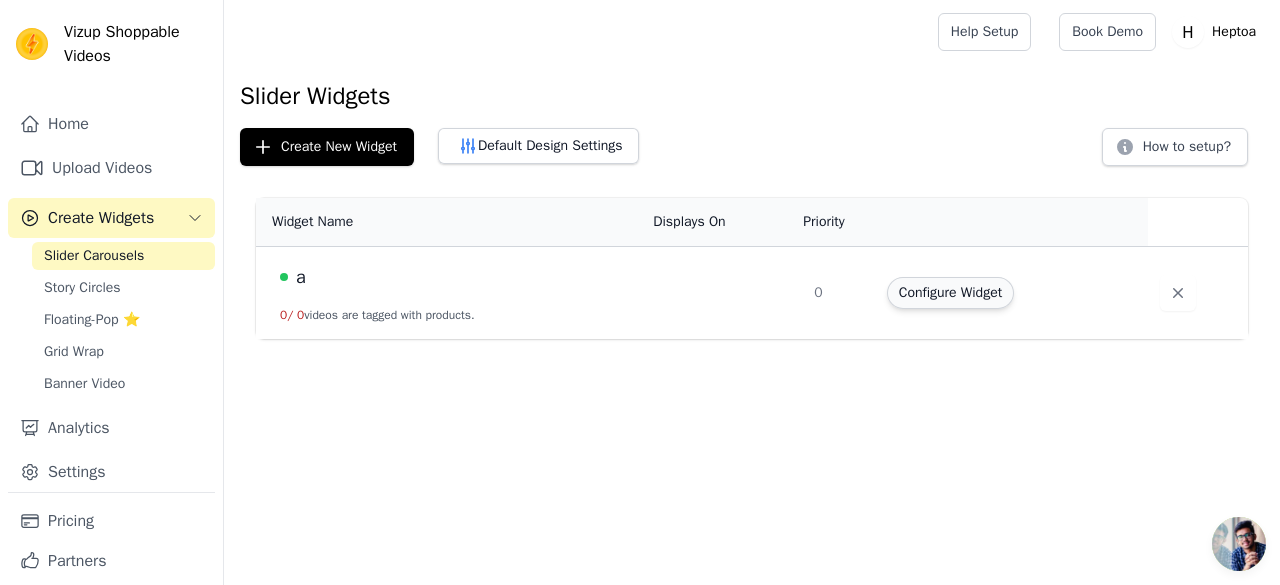 click on "Configure Widget" at bounding box center [950, 293] 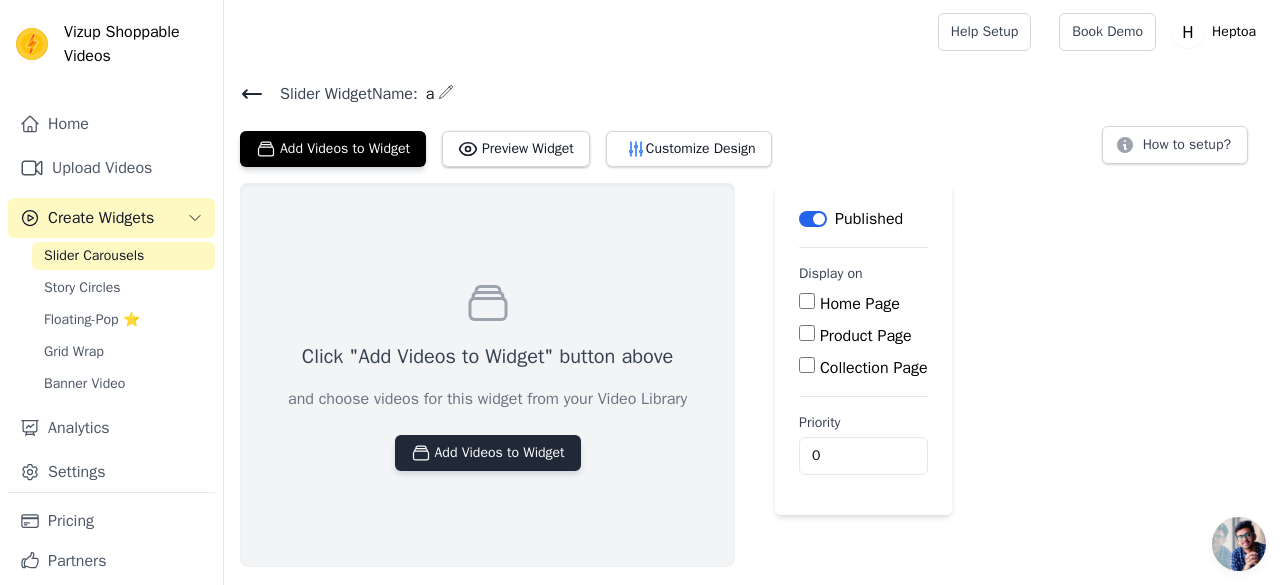 click on "Add Videos to Widget" at bounding box center [488, 453] 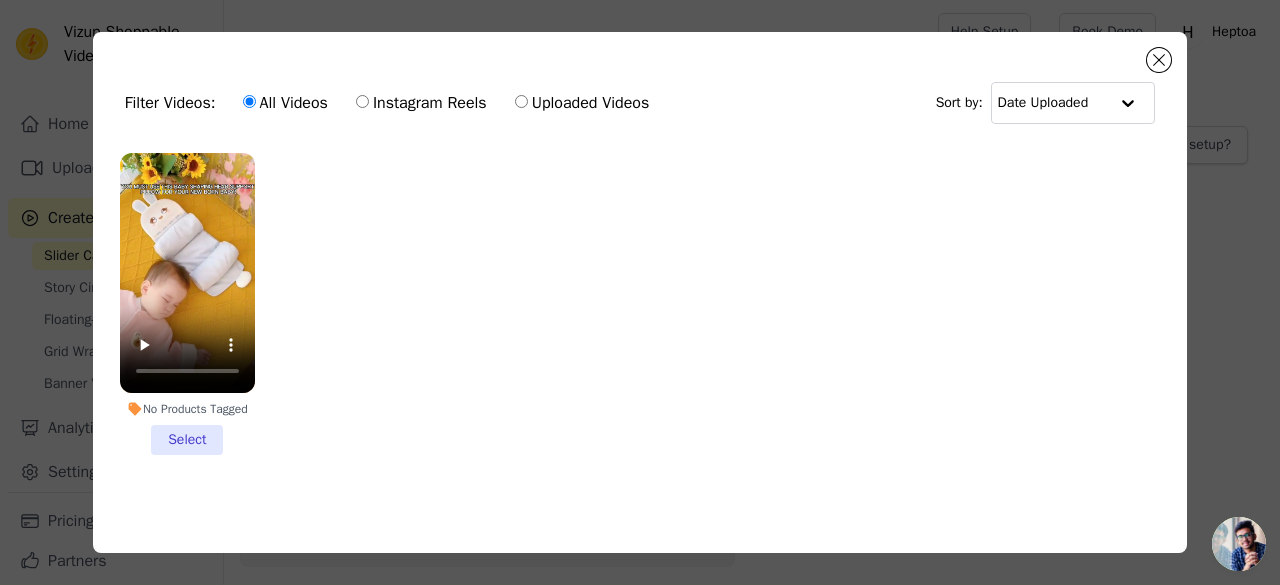 click on "No Products Tagged     Select" at bounding box center (187, 304) 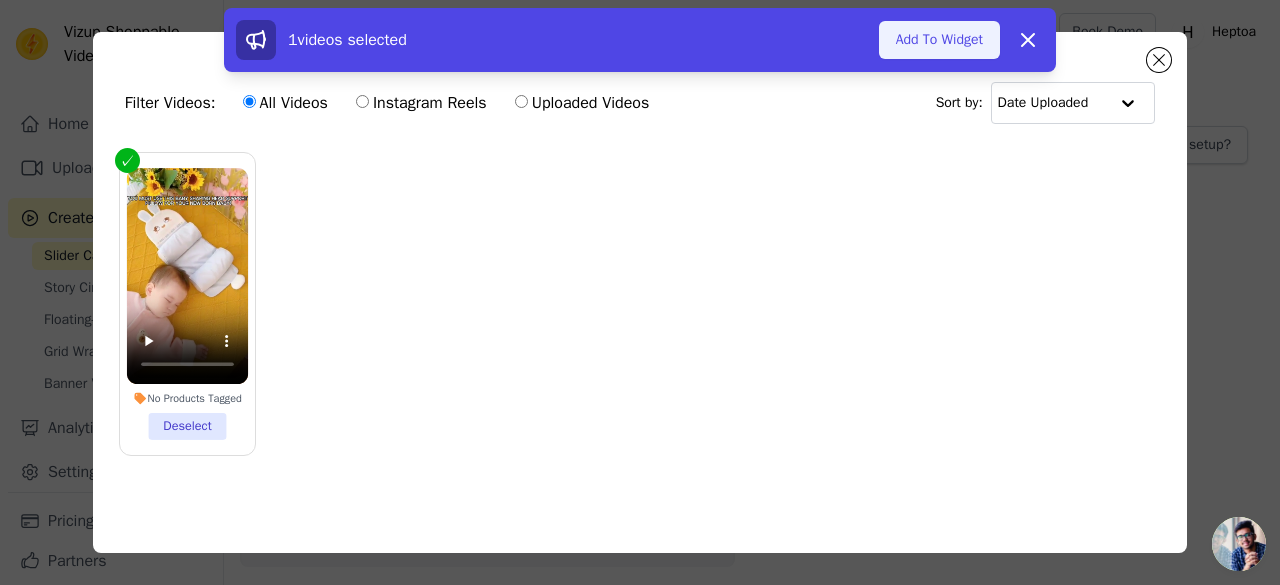 click on "Add To Widget" at bounding box center [939, 40] 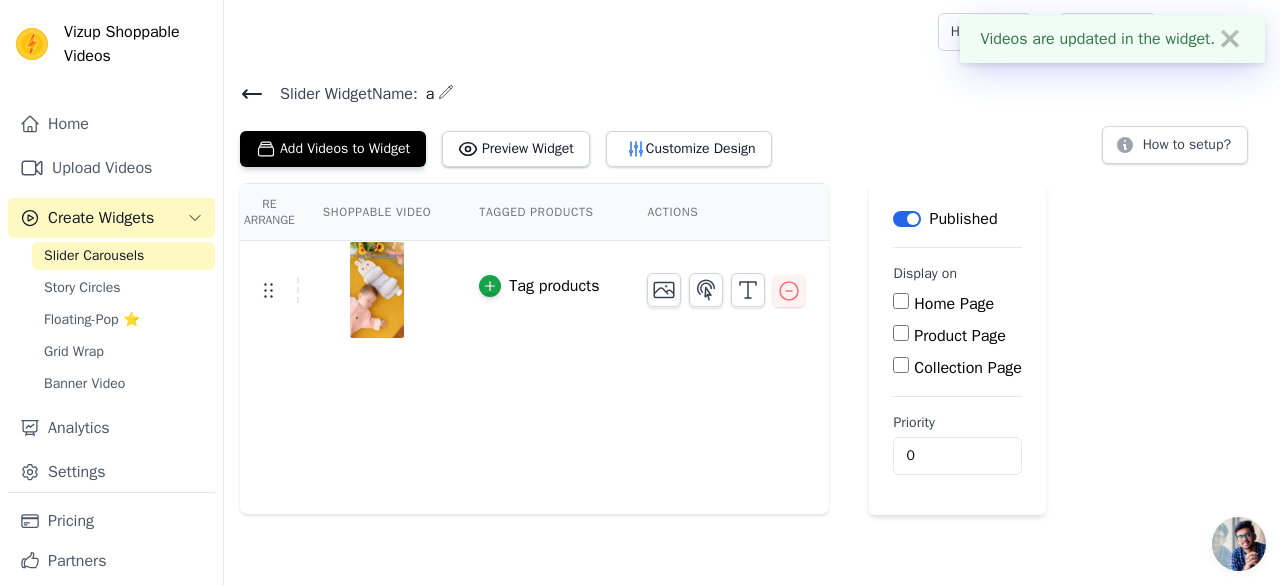 click on "Product Page" at bounding box center [901, 333] 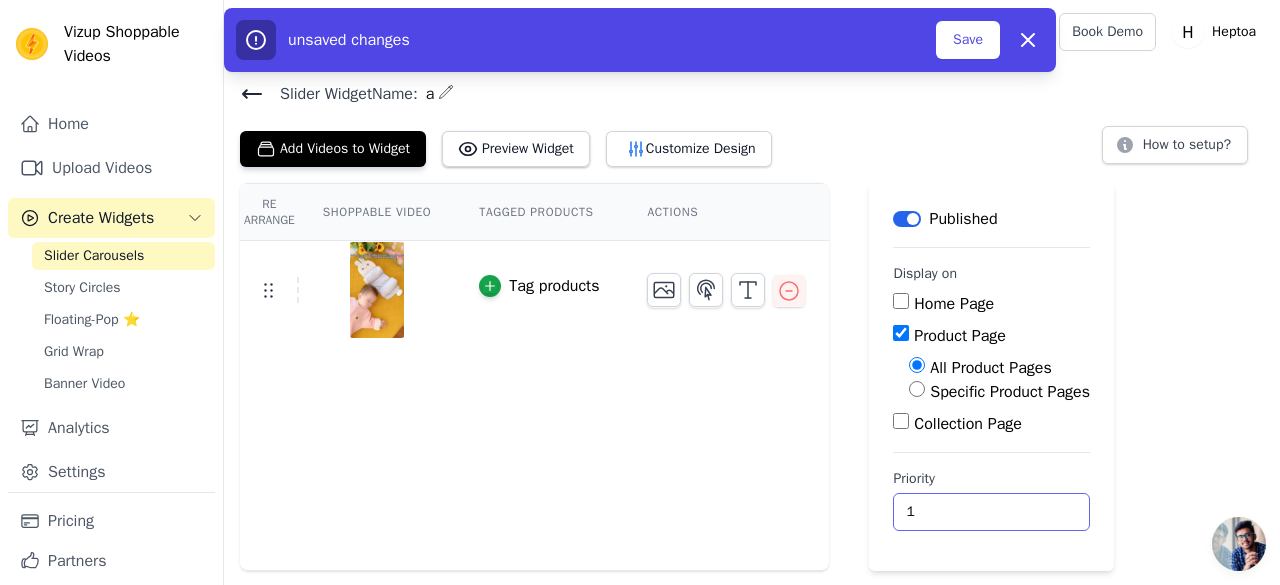 type on "1" 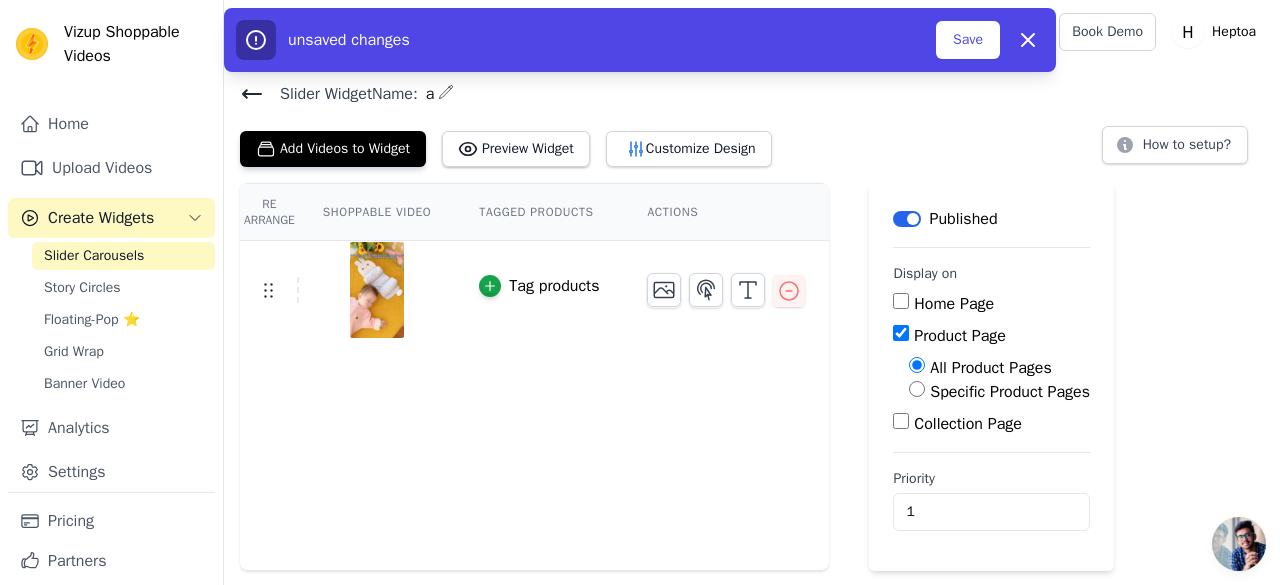 click on "Re Arrange   Shoppable Video   Tagged Products   Actions             Tag products" at bounding box center [534, 377] 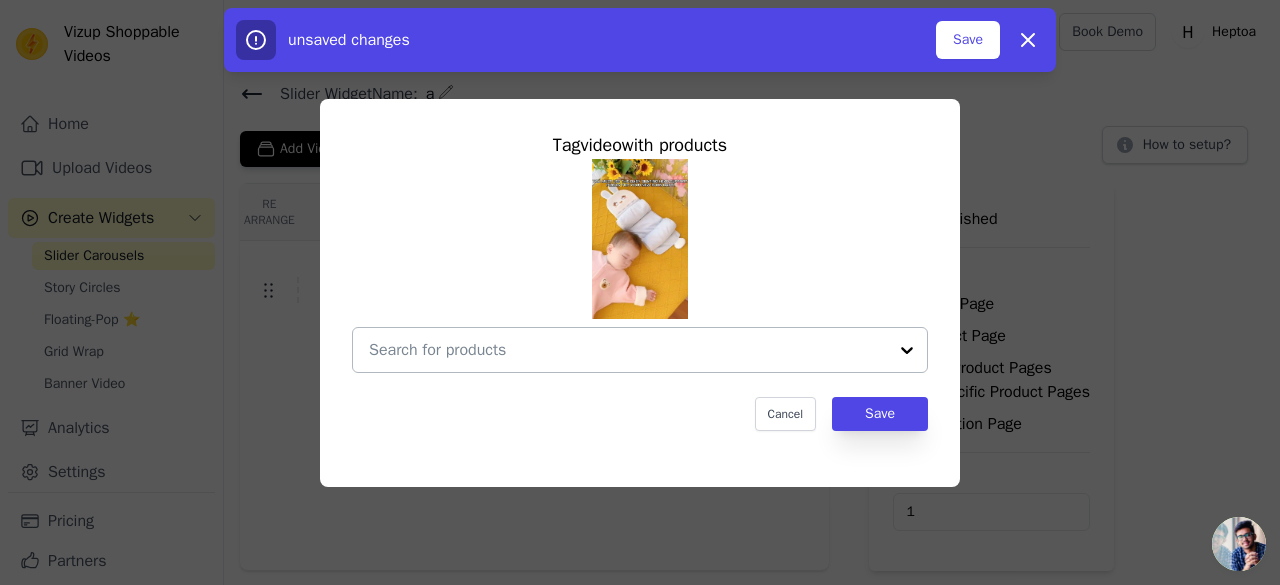 click at bounding box center [628, 350] 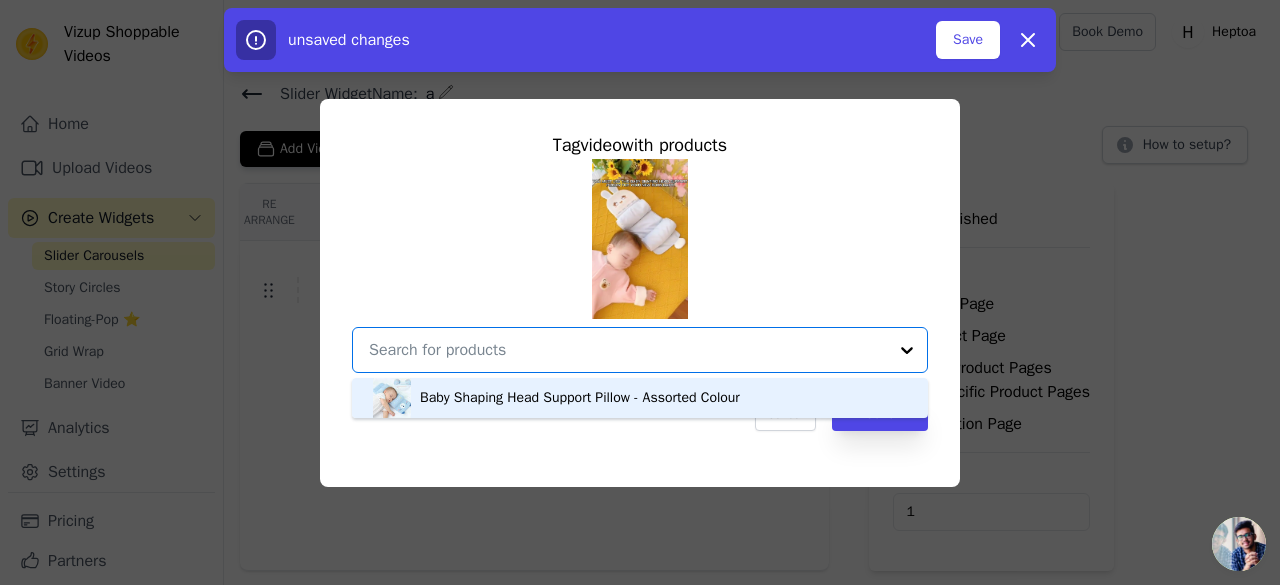 click on "Baby Shaping Head Support Pillow - Assorted Colour" at bounding box center (580, 398) 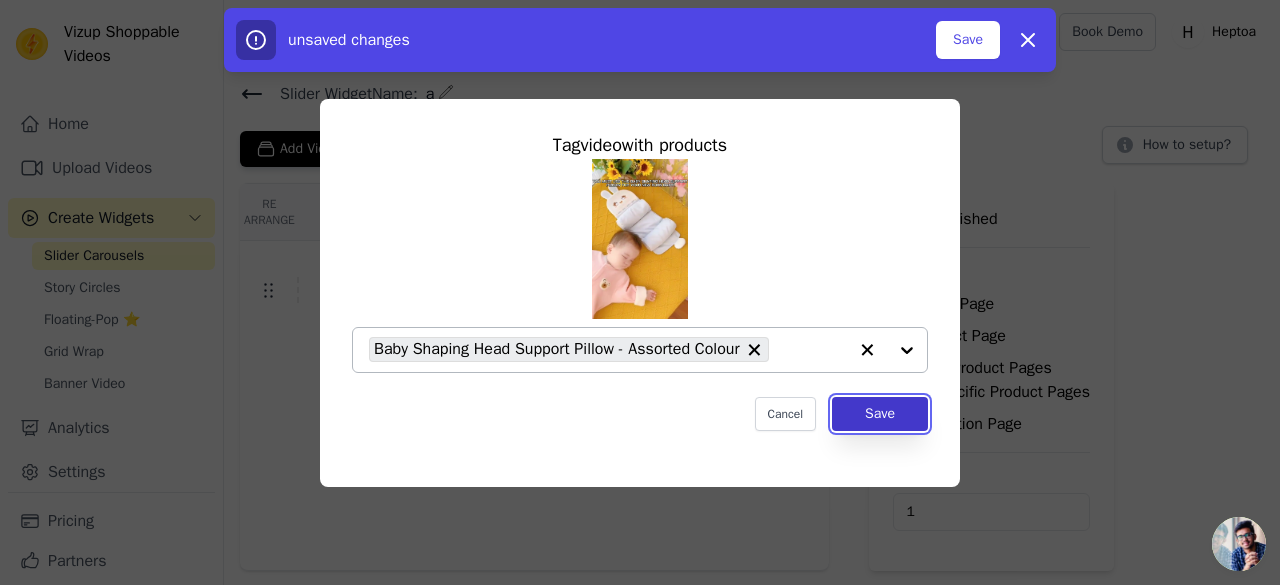 click on "Save" at bounding box center (880, 414) 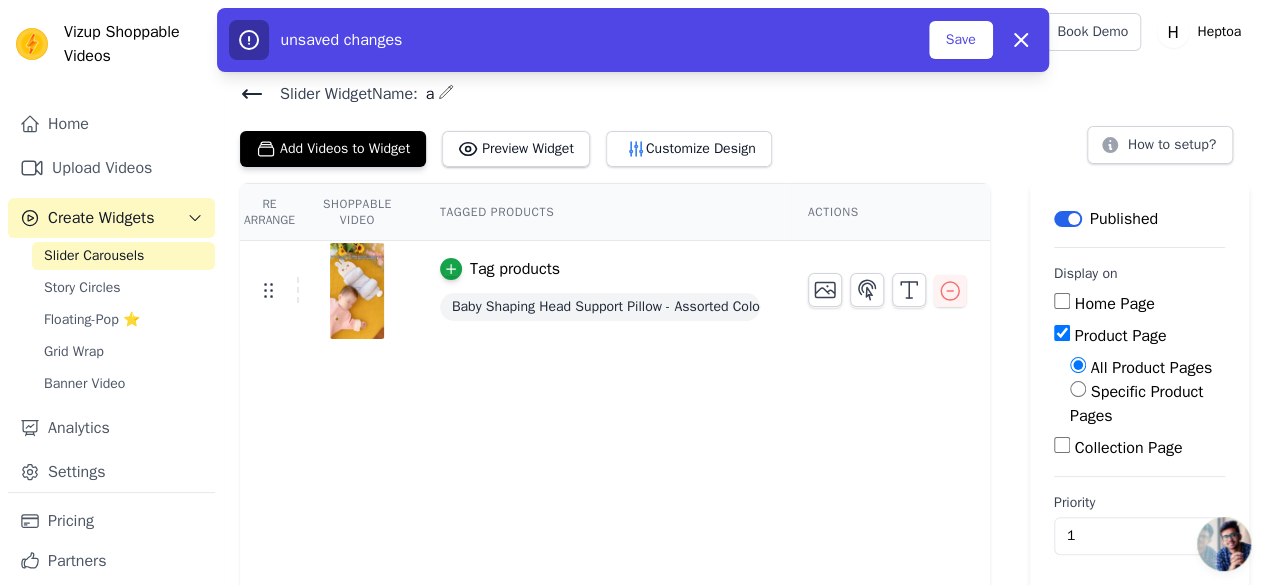 drag, startPoint x: 504, startPoint y: 339, endPoint x: 401, endPoint y: 369, distance: 107.28001 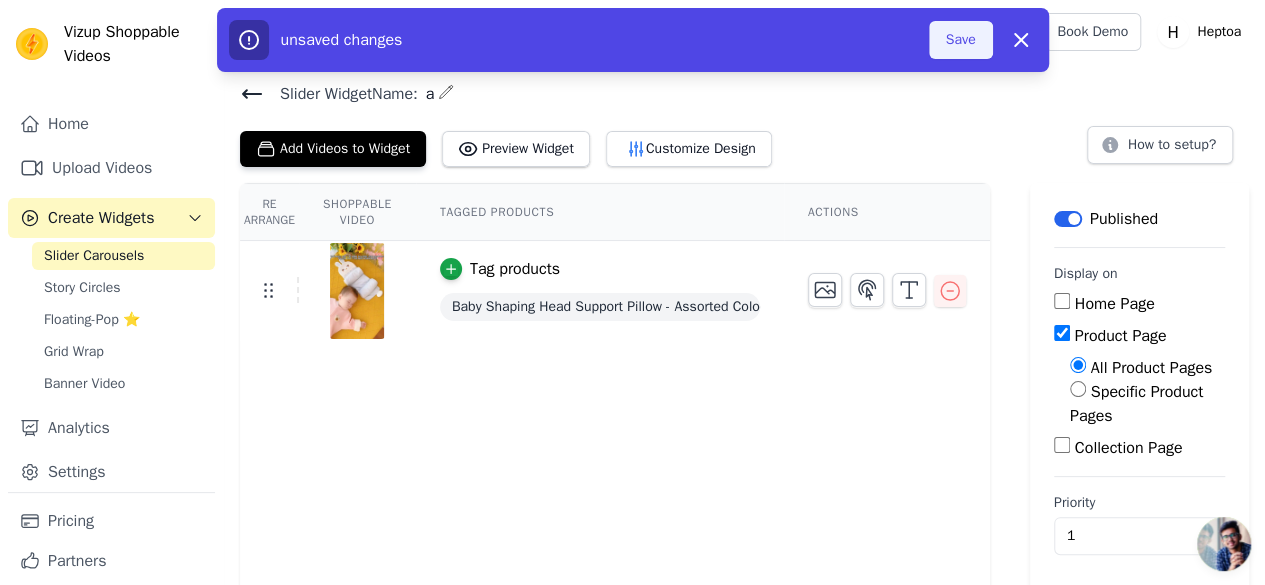 click on "Save" at bounding box center (961, 40) 